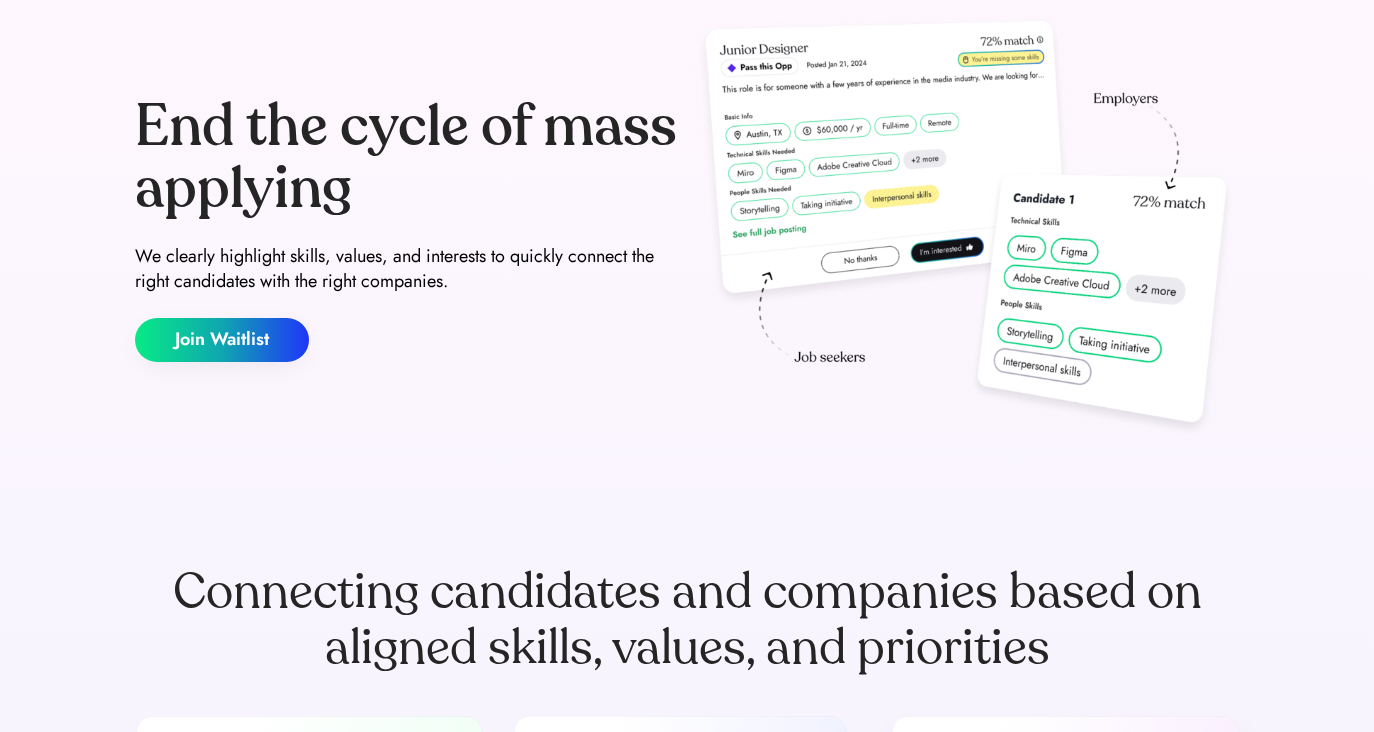 scroll, scrollTop: 18, scrollLeft: 0, axis: vertical 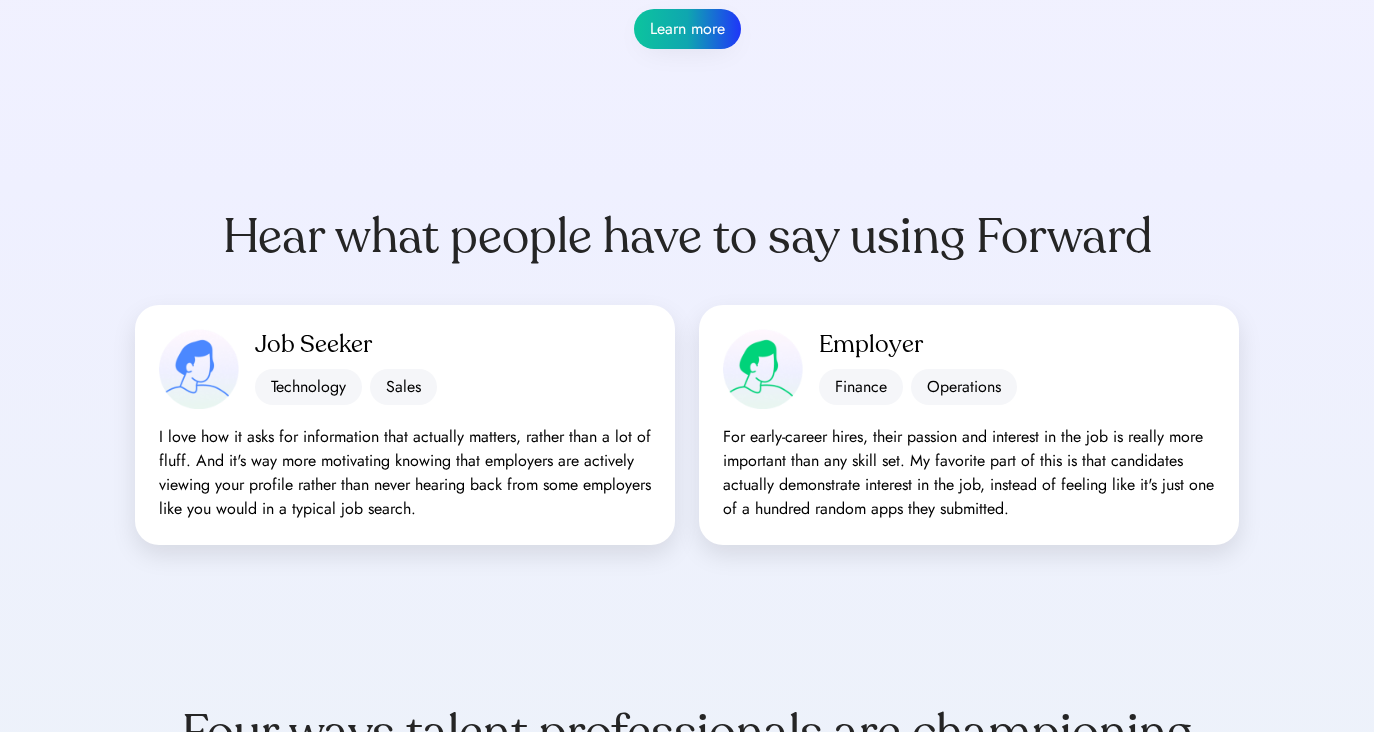 click on "Finance" at bounding box center [861, 387] 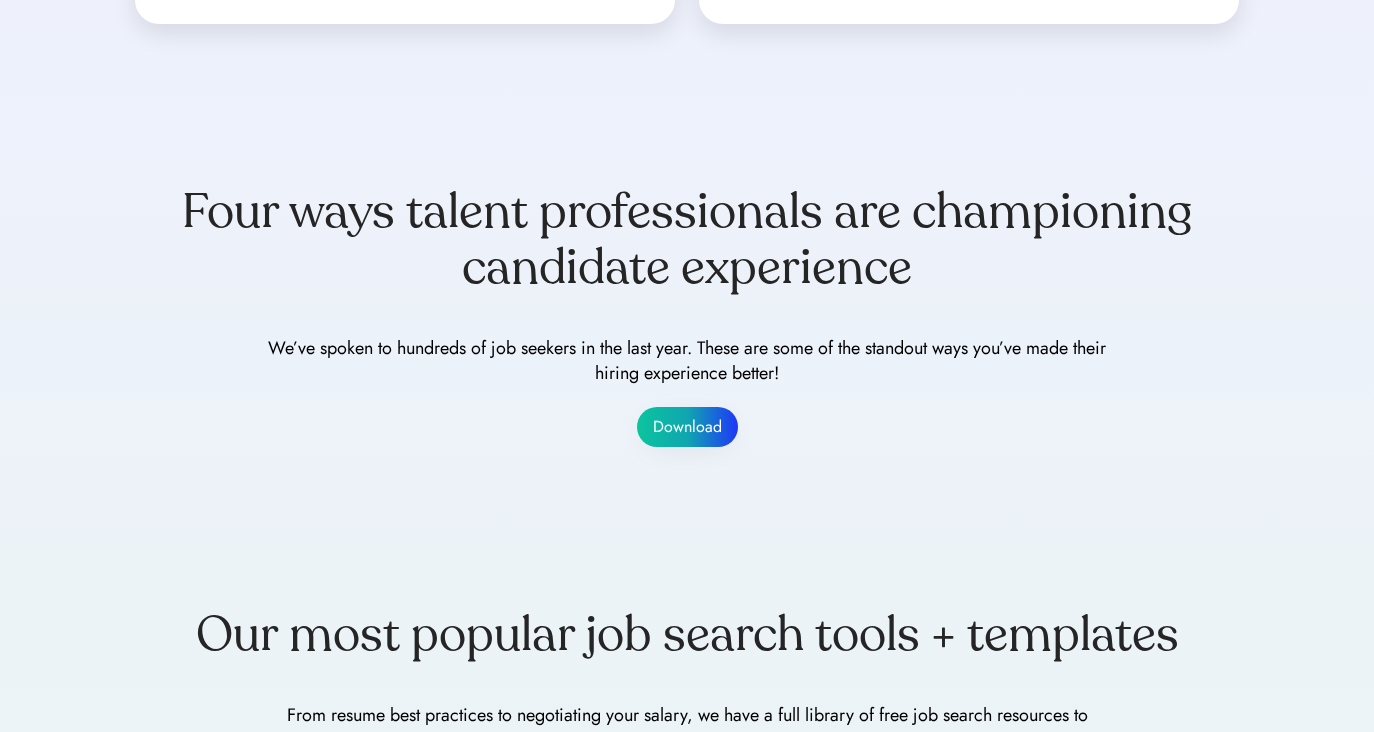 scroll, scrollTop: 0, scrollLeft: 0, axis: both 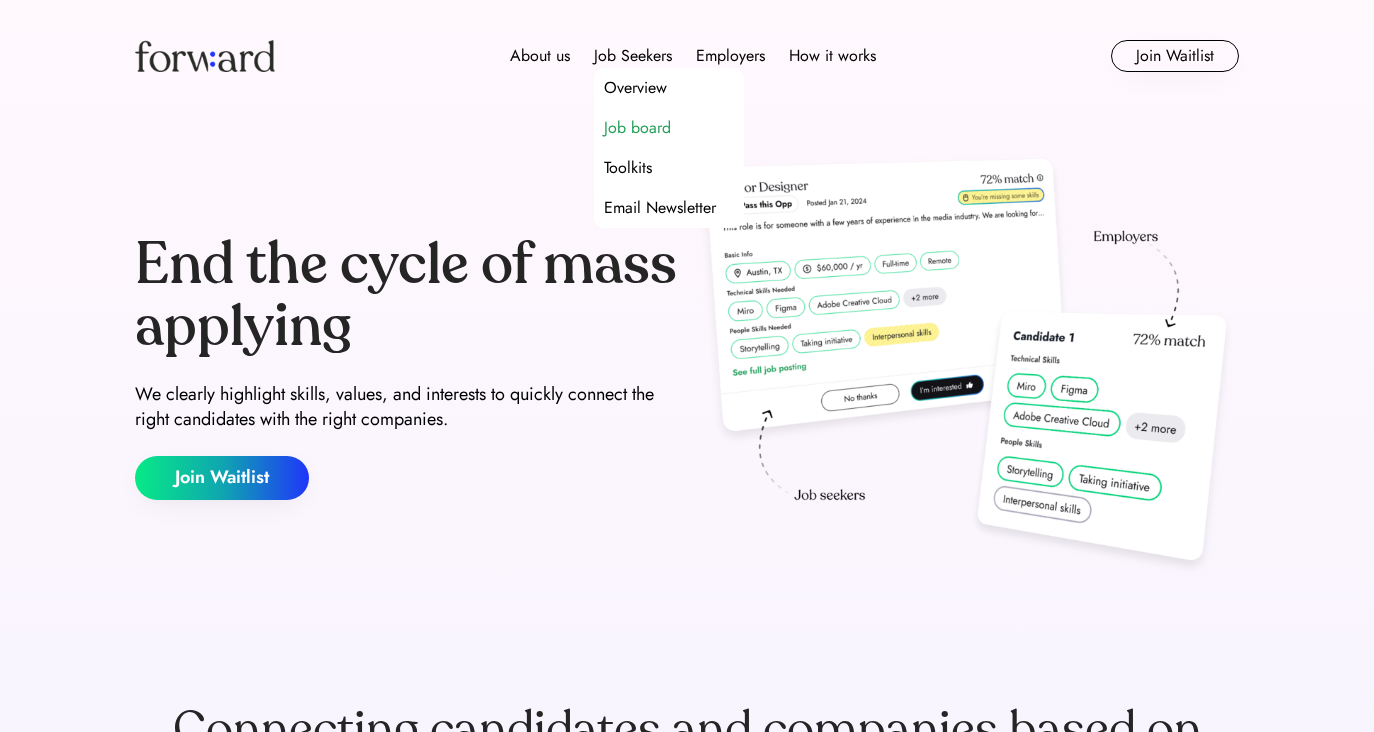 click on "Job board" at bounding box center [637, 128] 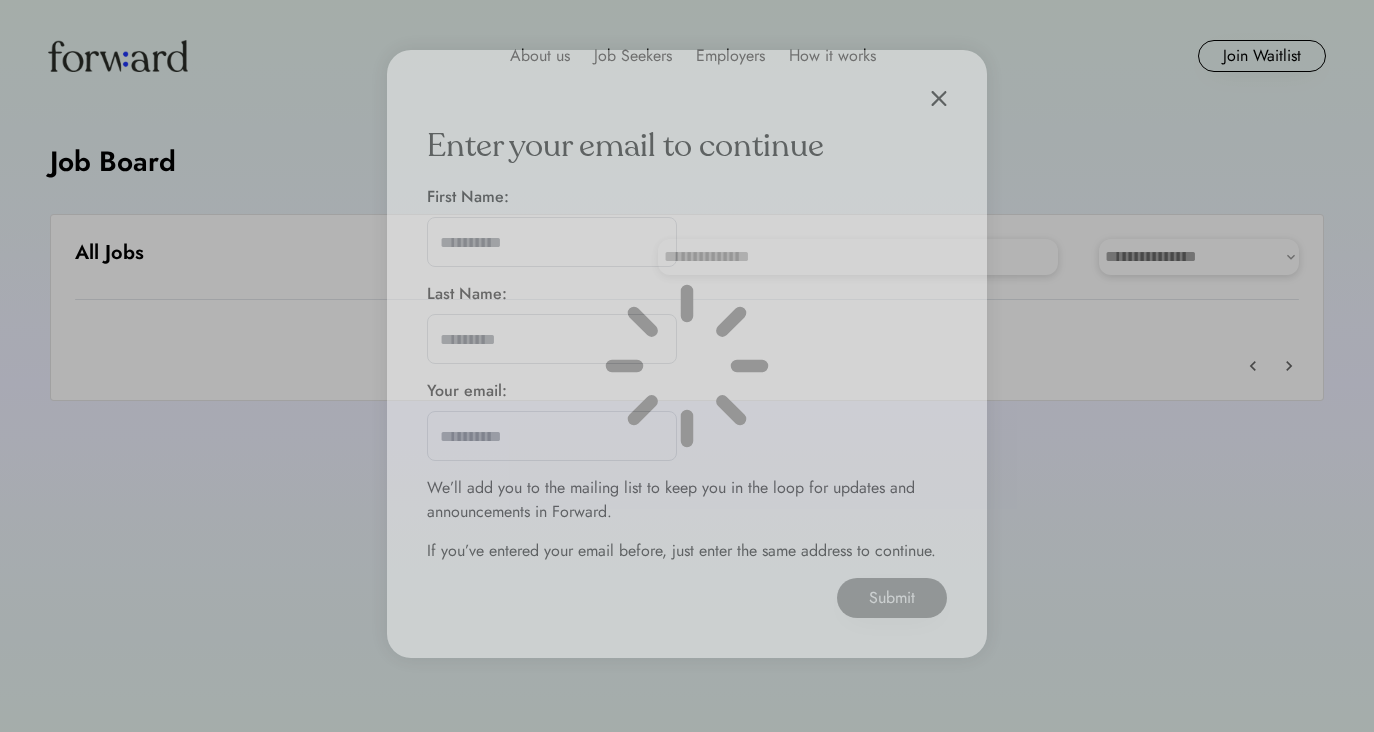 scroll, scrollTop: 0, scrollLeft: 0, axis: both 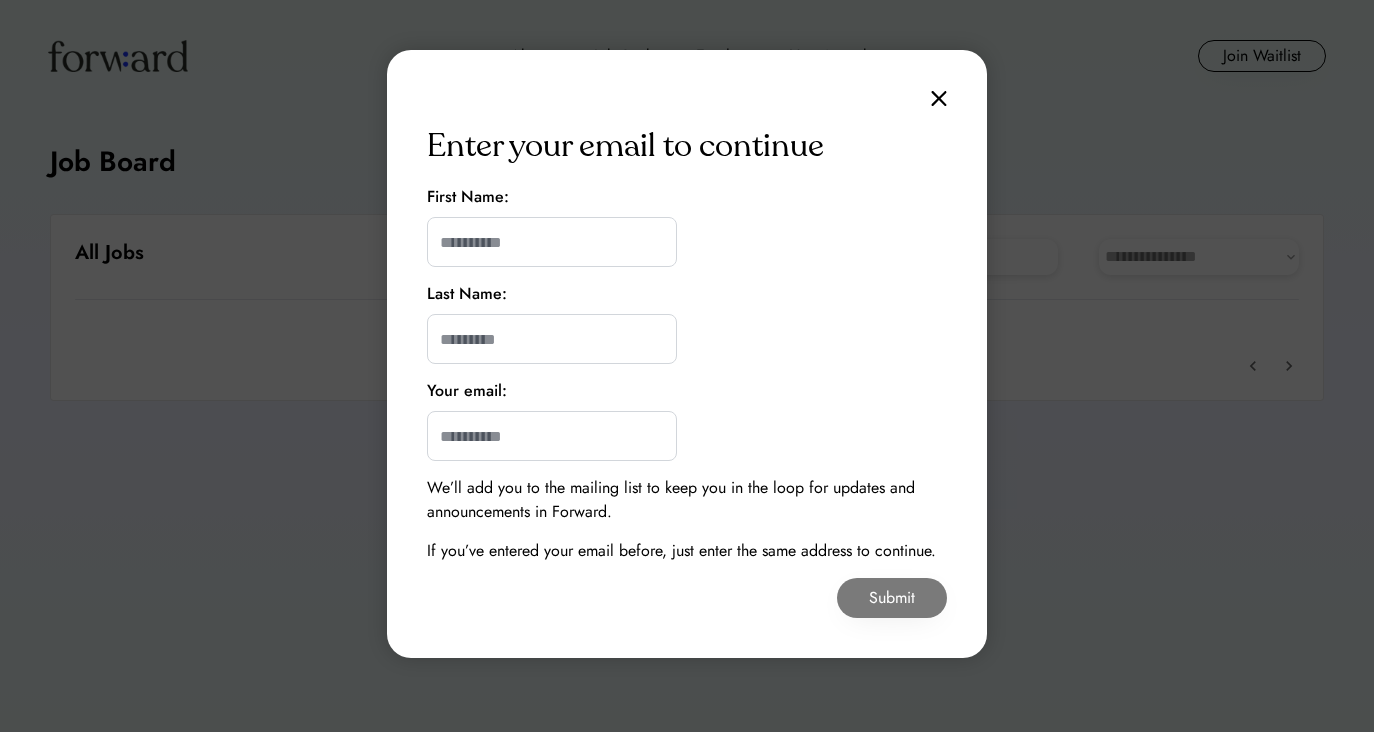 click on "Enter your email to continue First Name: Last Name: Your email: We’ll add you to the mailing list to keep you in the loop for updates and announcements in Forward. If you’ve entered your email before, just enter the same address to continue. Submit" at bounding box center [687, 354] 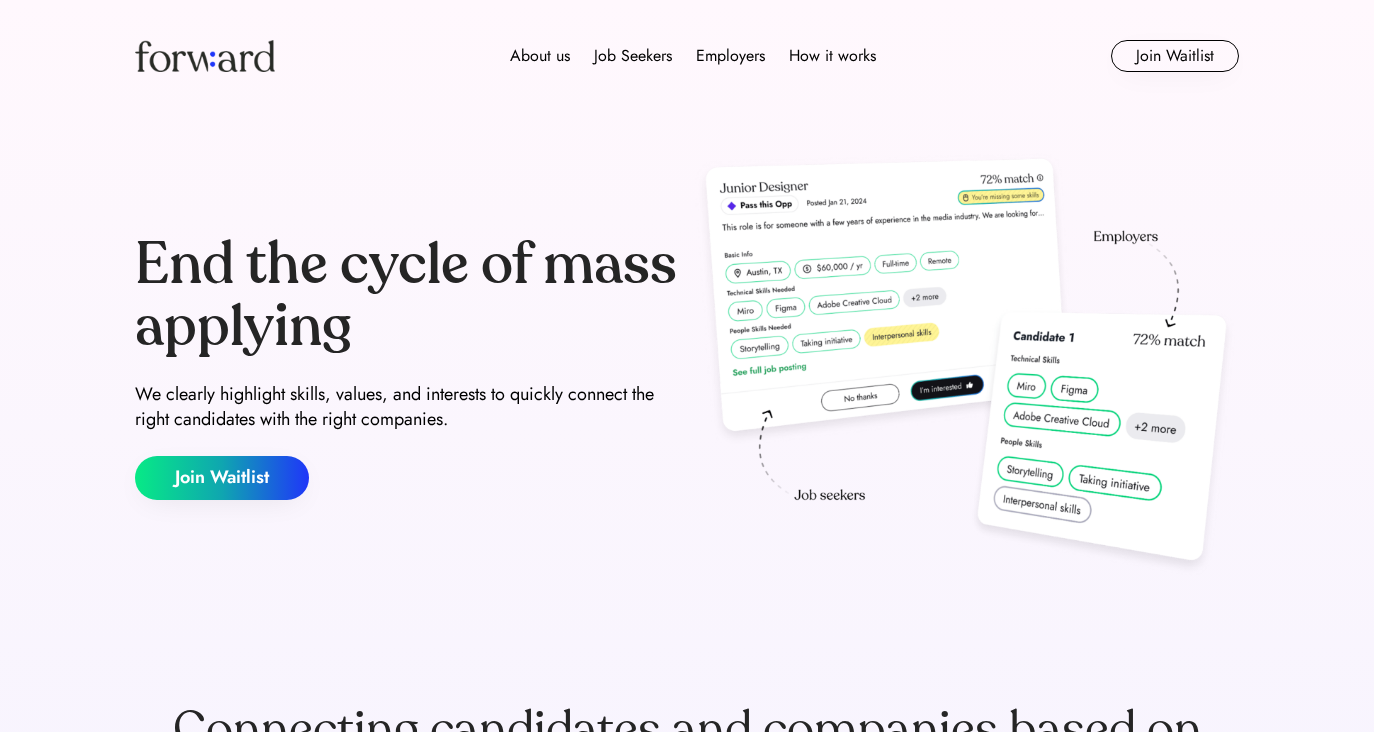 scroll, scrollTop: 0, scrollLeft: 0, axis: both 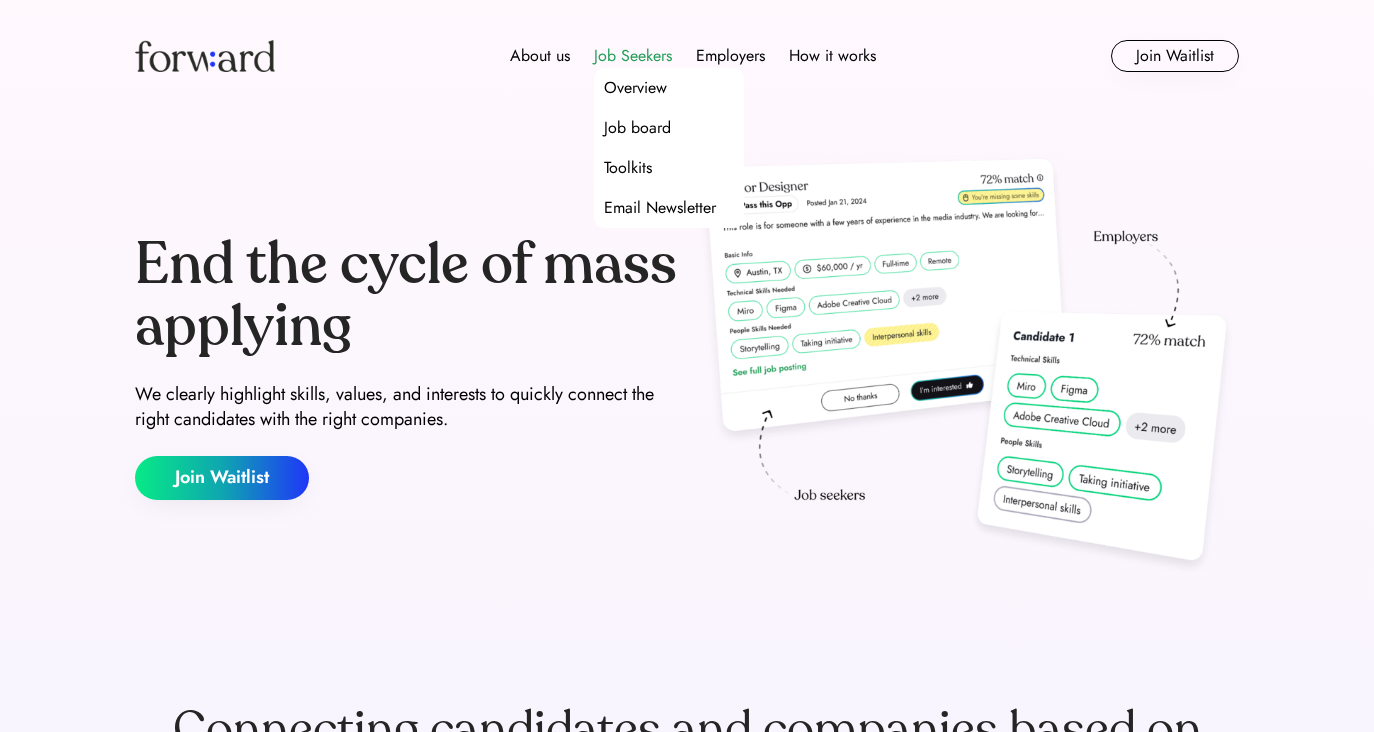click on "Job Seekers" at bounding box center [633, 56] 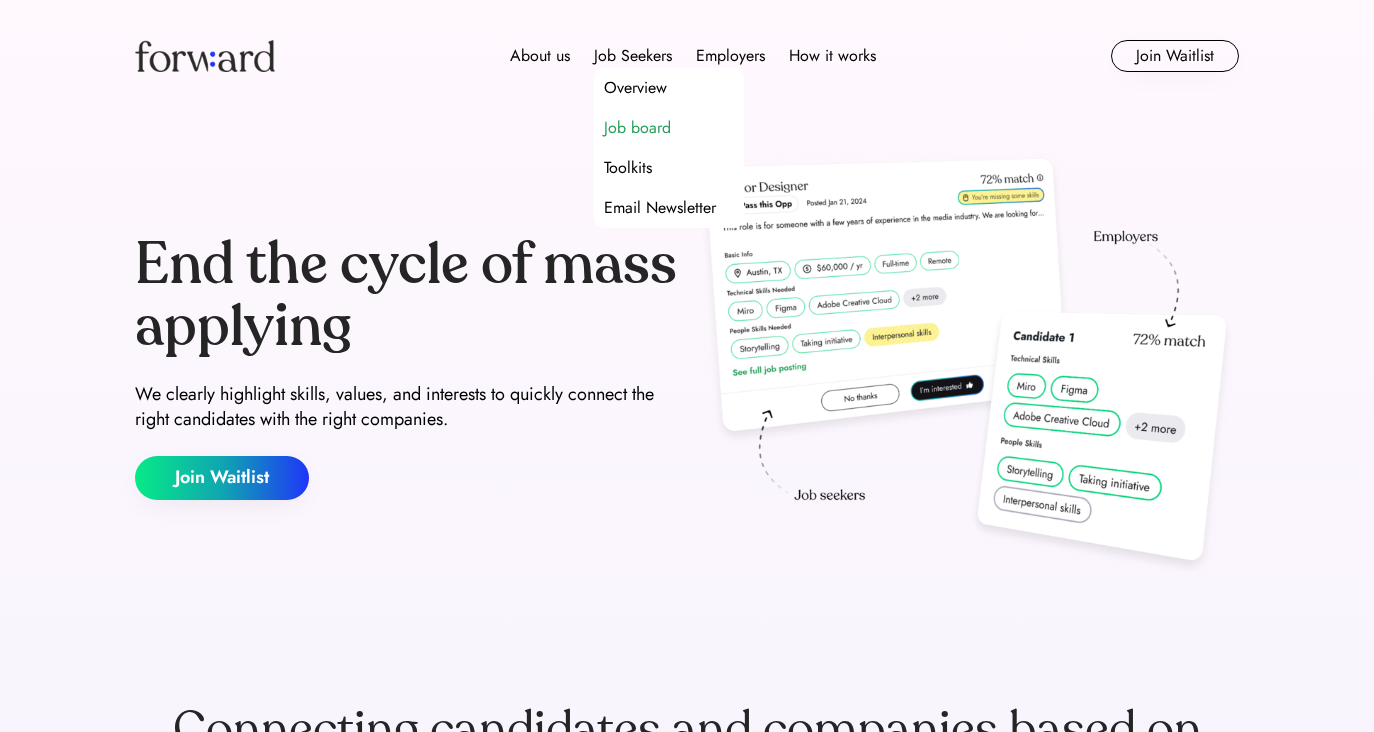 click on "Job board" at bounding box center [637, 128] 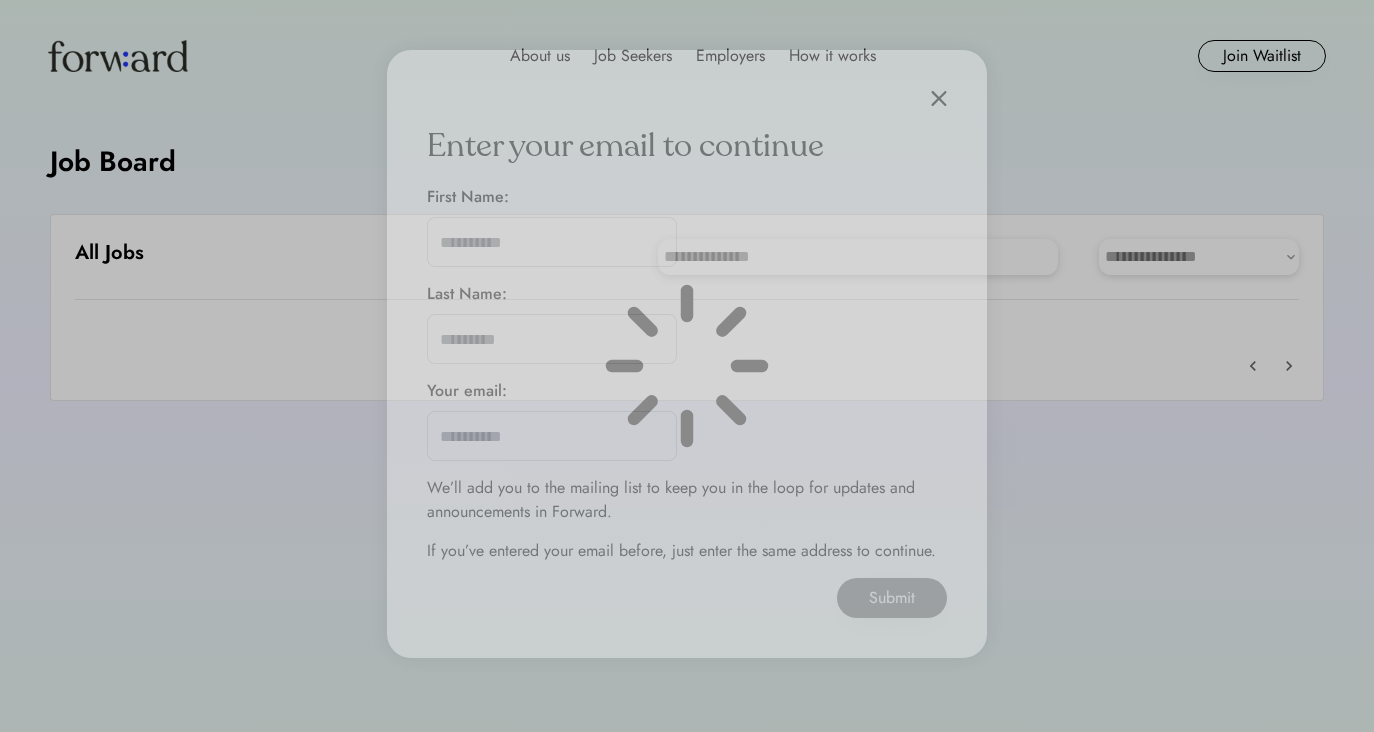 scroll, scrollTop: 0, scrollLeft: 0, axis: both 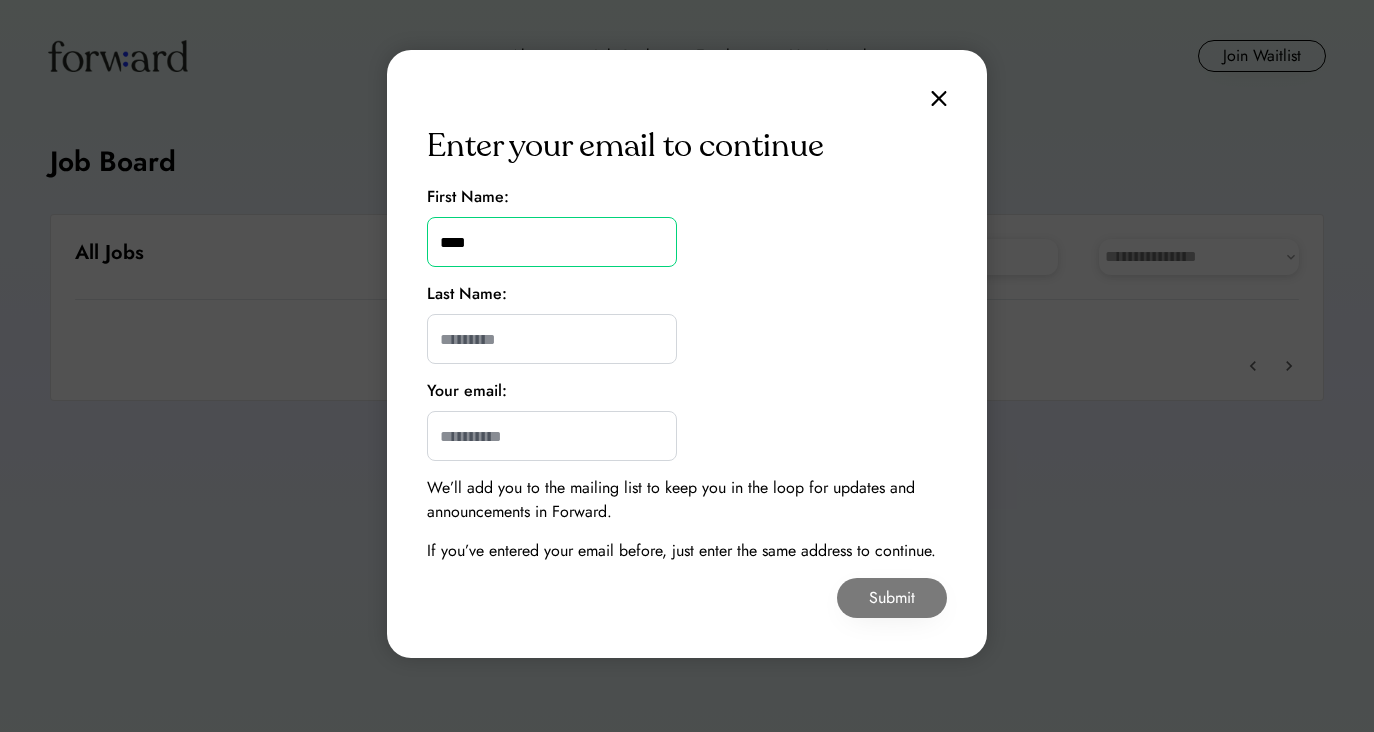 type on "****" 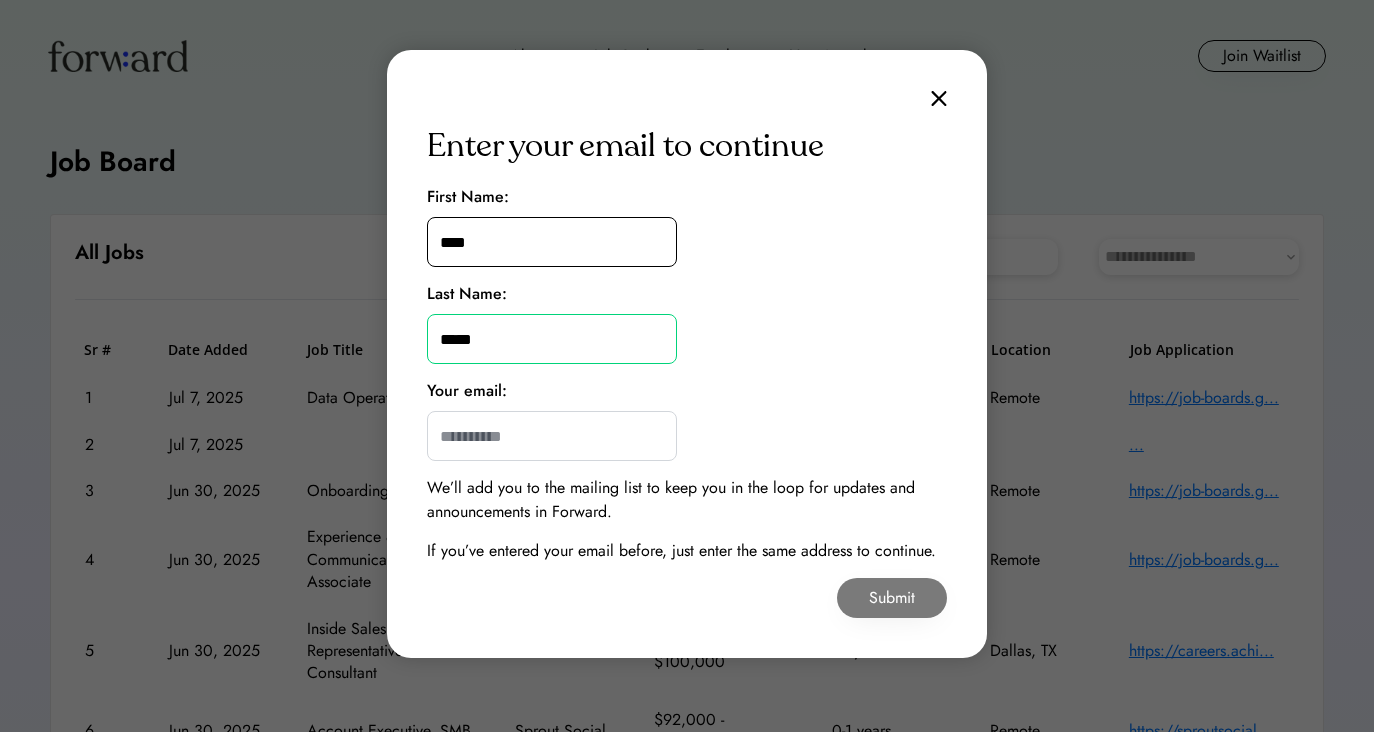 type on "*****" 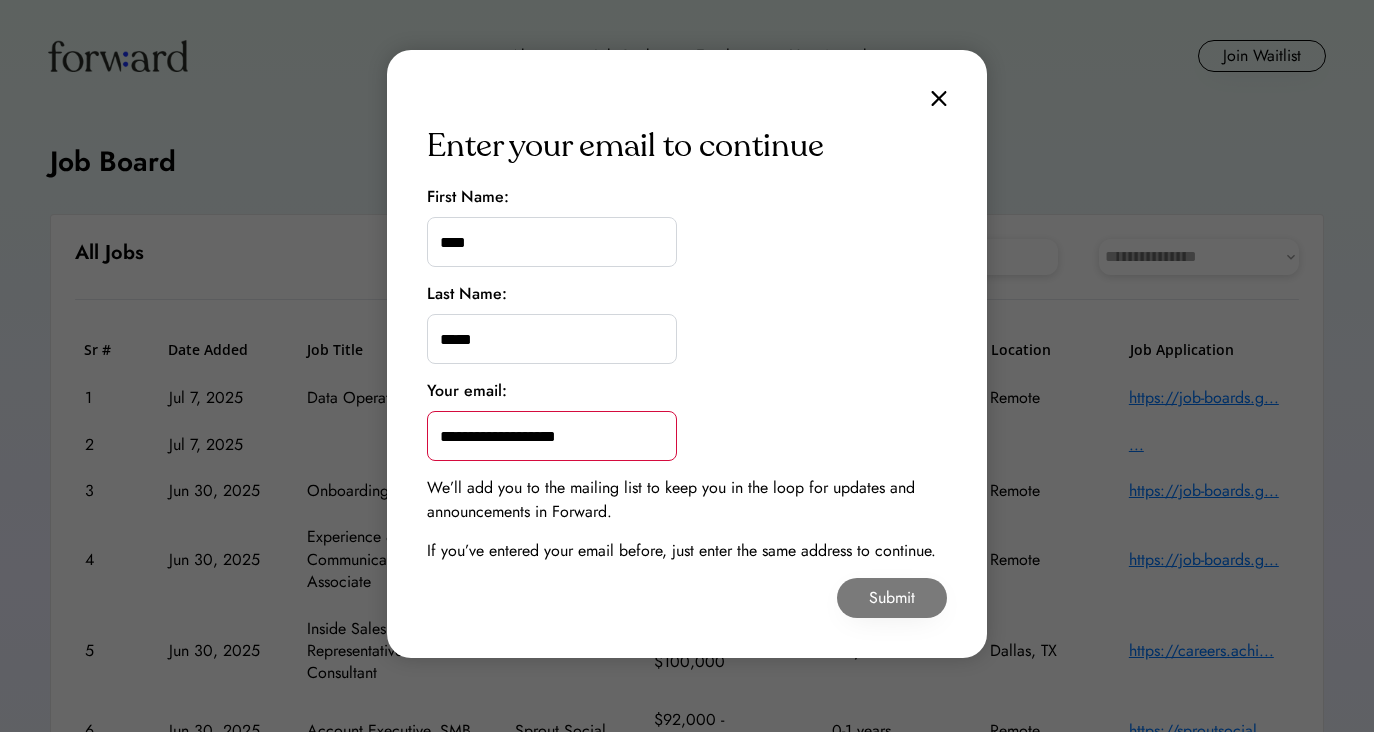 type on "**********" 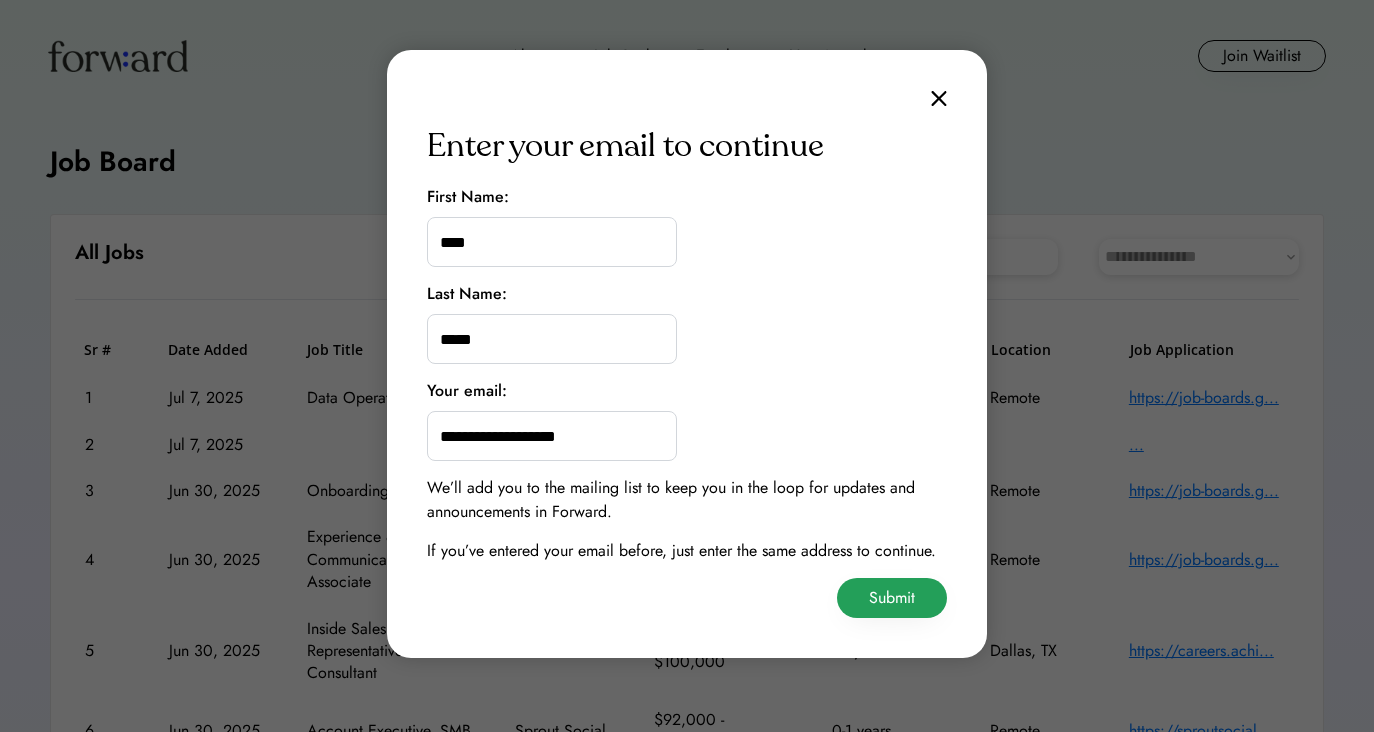 click on "Submit" at bounding box center [892, 598] 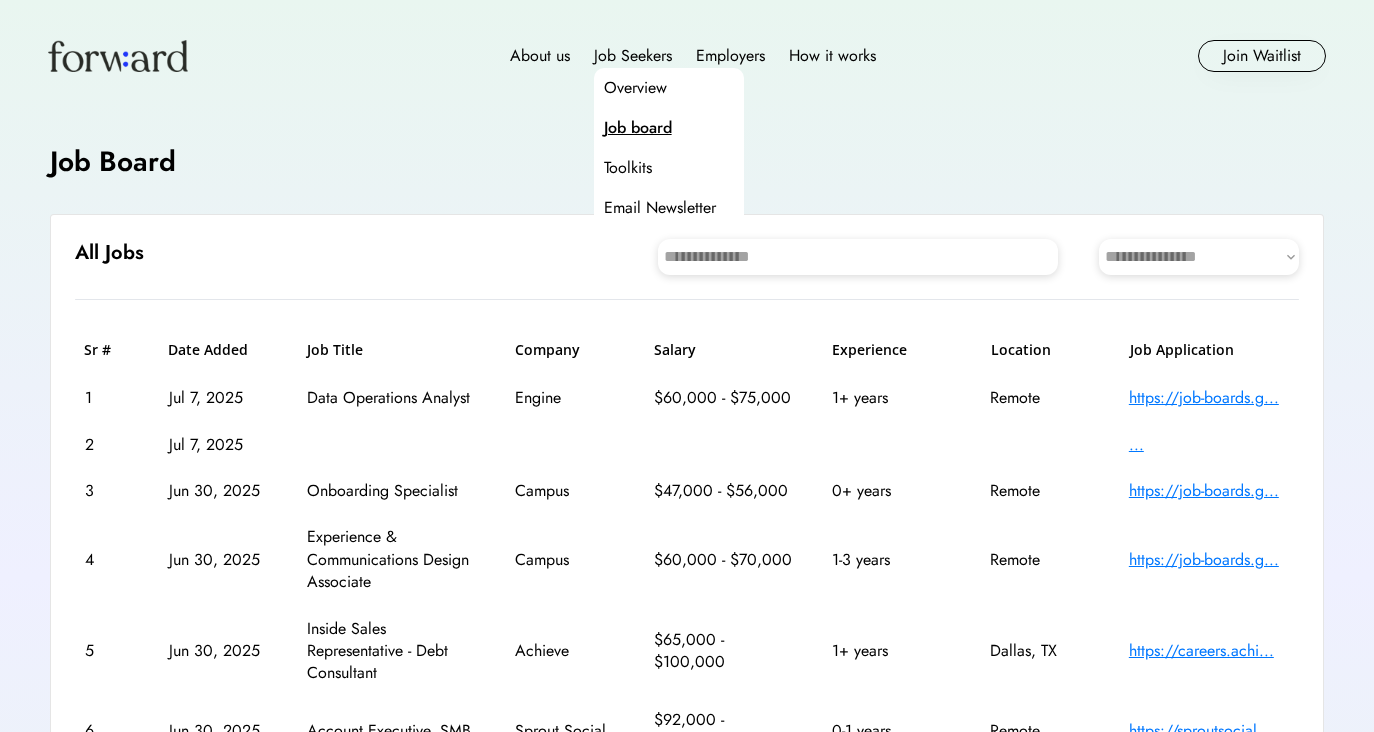 click on "1 Jul 7, 2025 Data Operations Analyst Engine $60,000 - $75,000  1+ years Remote https://job-boards.g..." at bounding box center [687, 398] 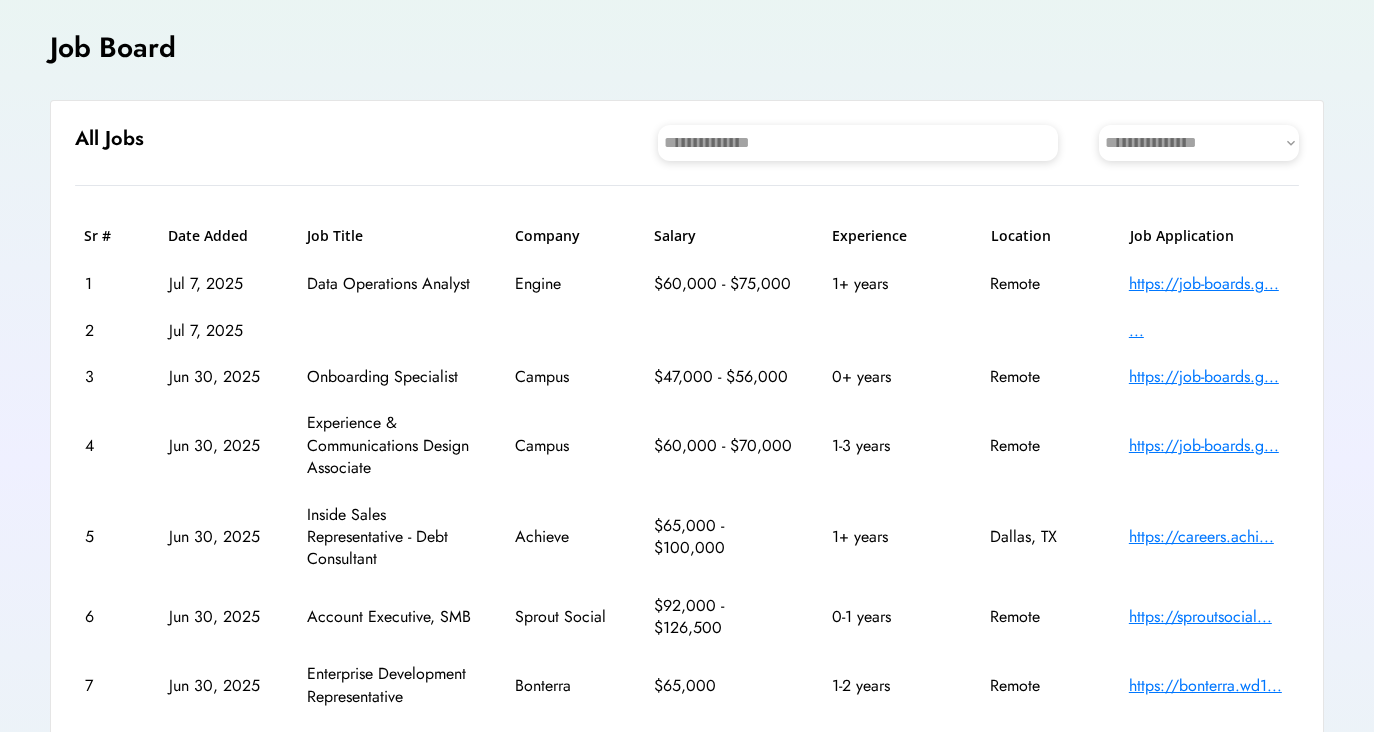scroll, scrollTop: 138, scrollLeft: 0, axis: vertical 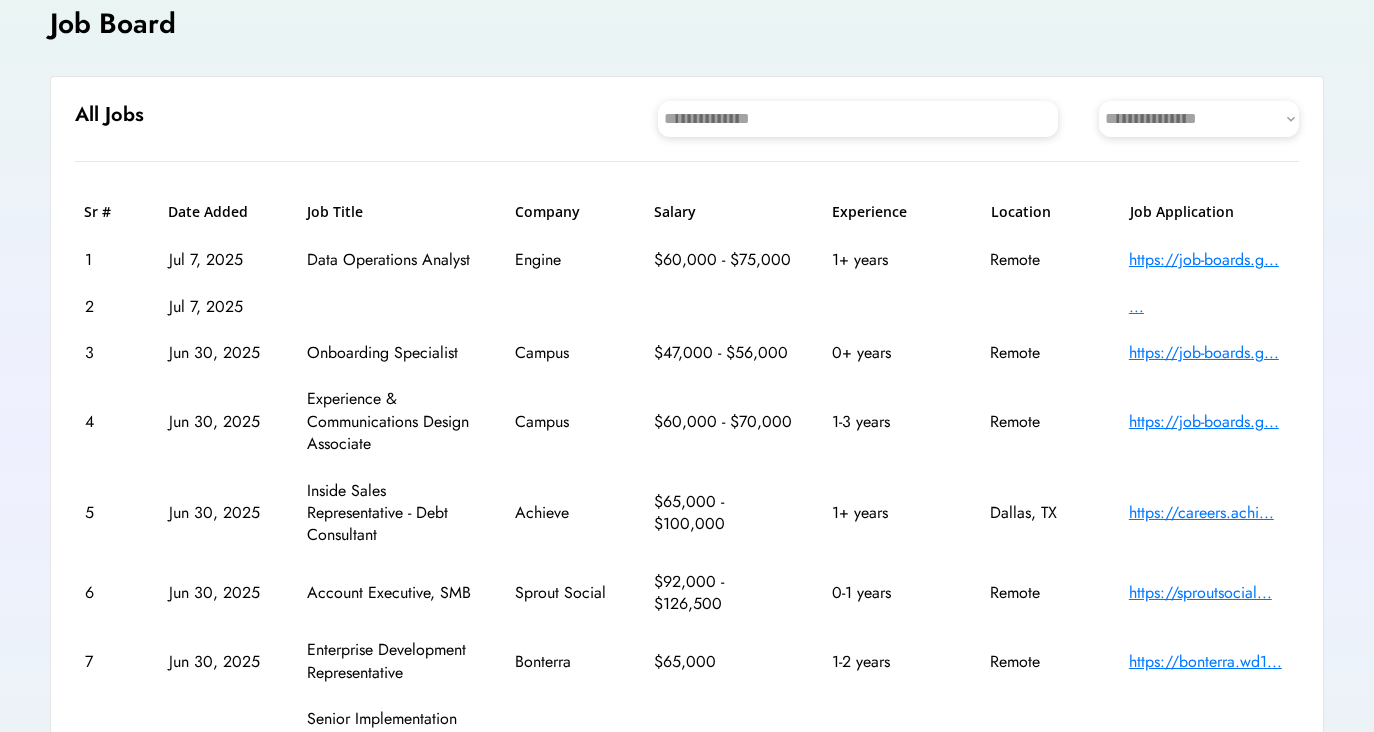 select on "********" 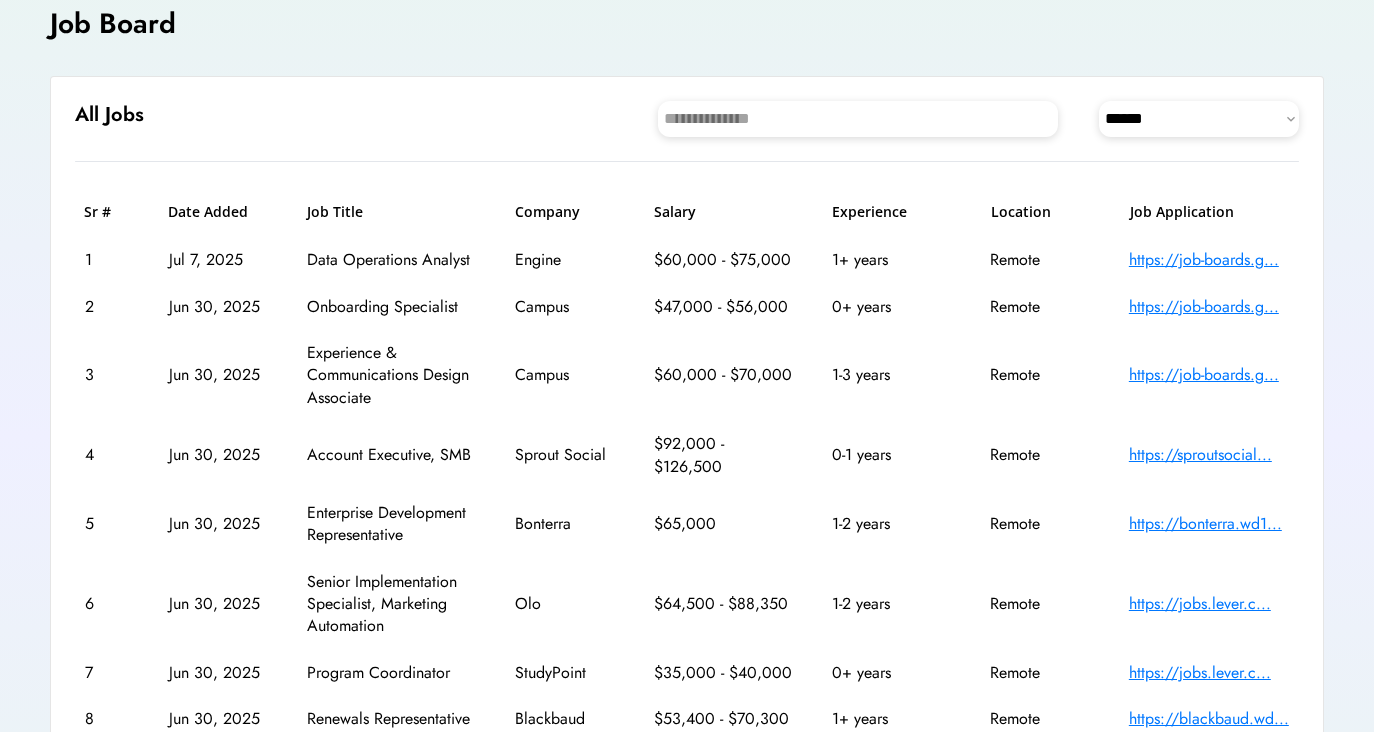 click on "**********" at bounding box center [687, 228] 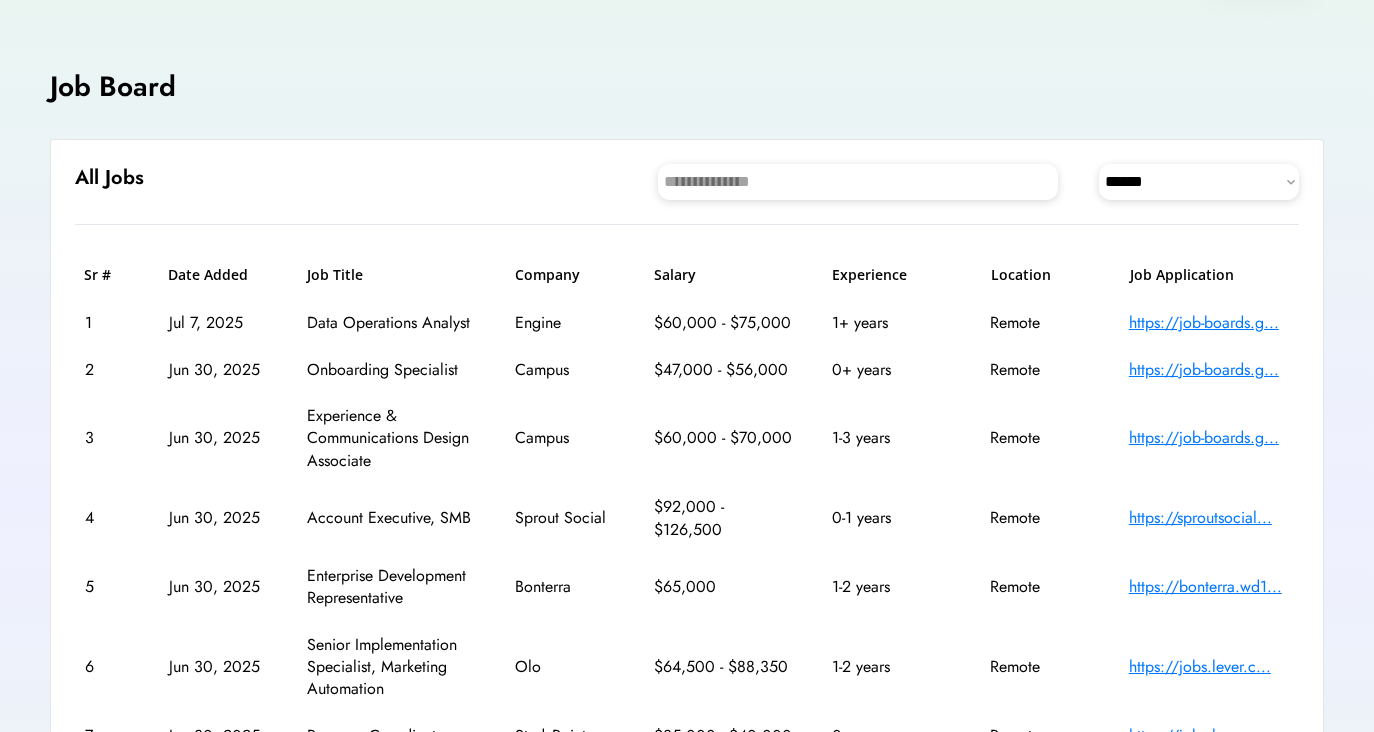 scroll, scrollTop: 64, scrollLeft: 0, axis: vertical 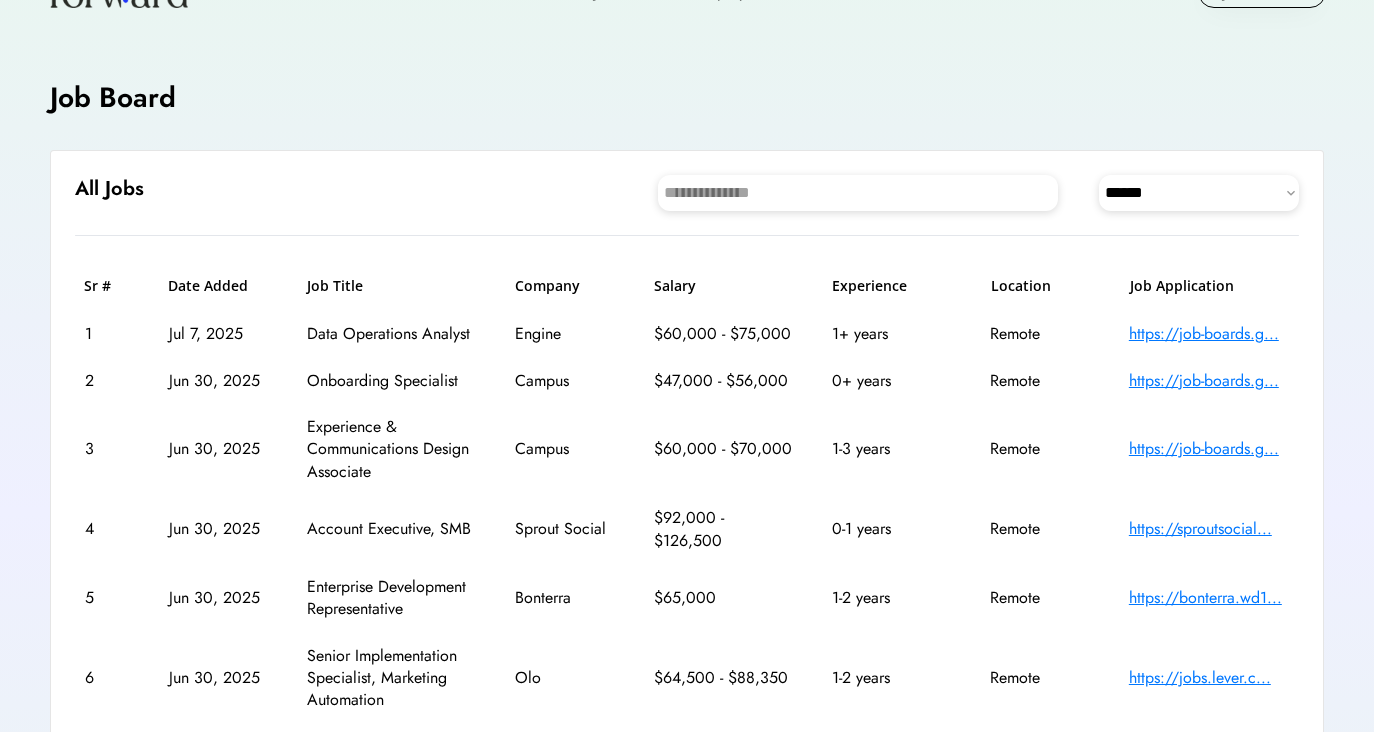 click on "https://job-boards.g..." at bounding box center [1209, 334] 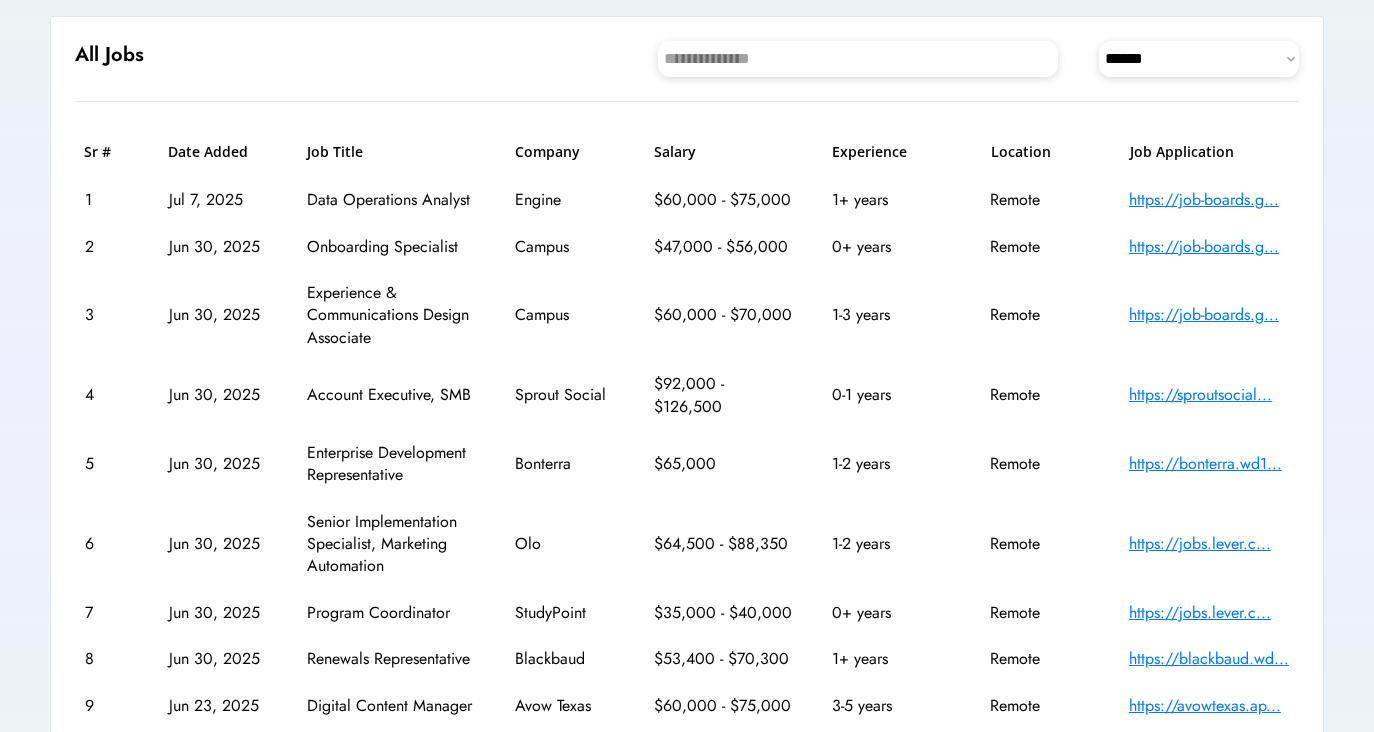 scroll, scrollTop: 202, scrollLeft: 0, axis: vertical 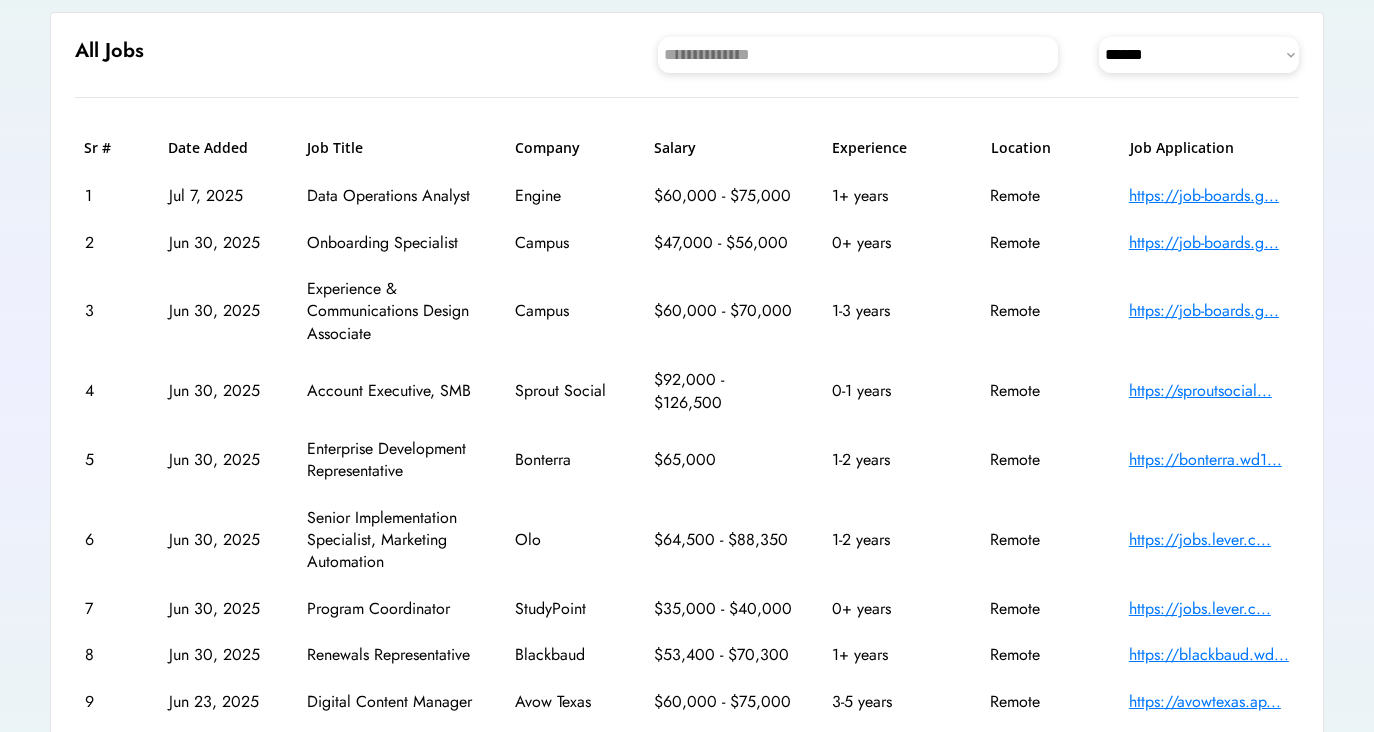 click on "https://sproutsocial..." at bounding box center (1209, 391) 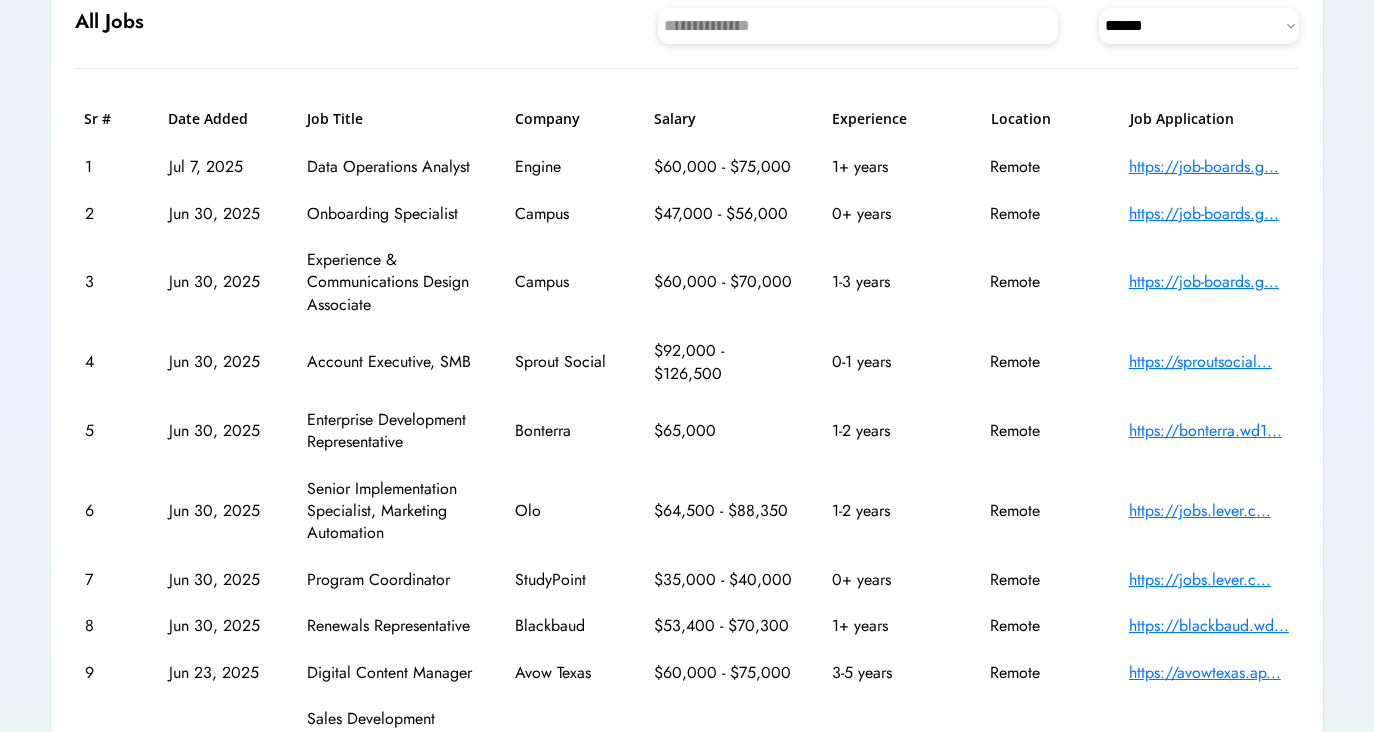 scroll, scrollTop: 434, scrollLeft: 0, axis: vertical 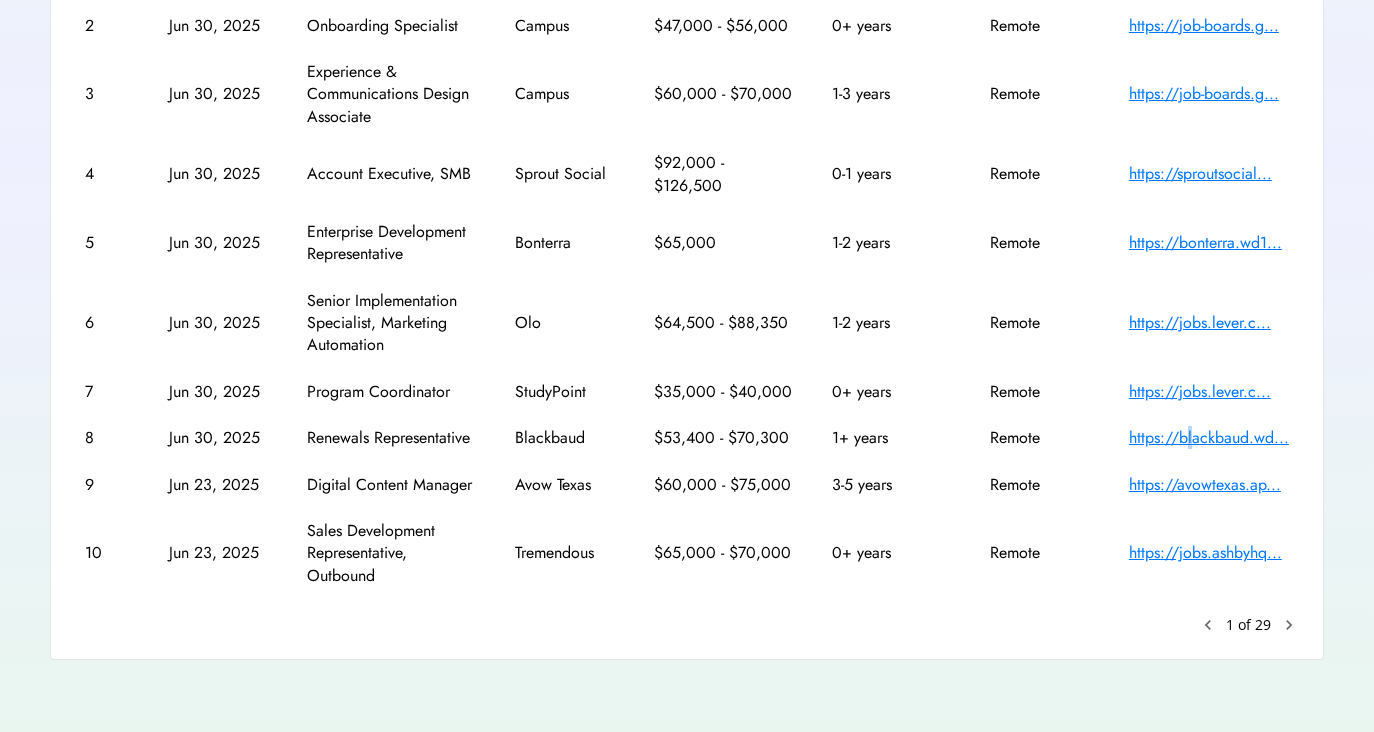 click on "https://blackbaud.wd..." at bounding box center (1209, 438) 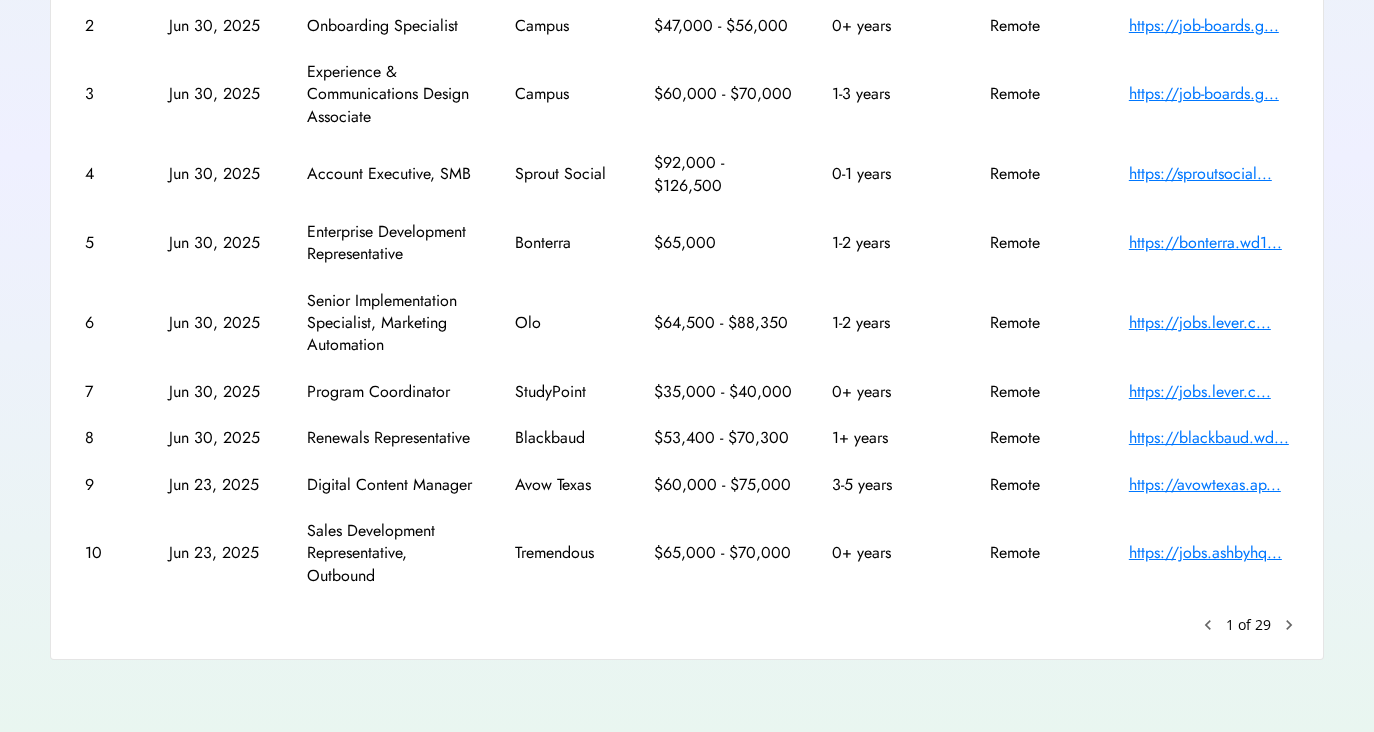 click on "keyboard_arrow_left
1 of 29
chevron_right" at bounding box center (1248, 625) 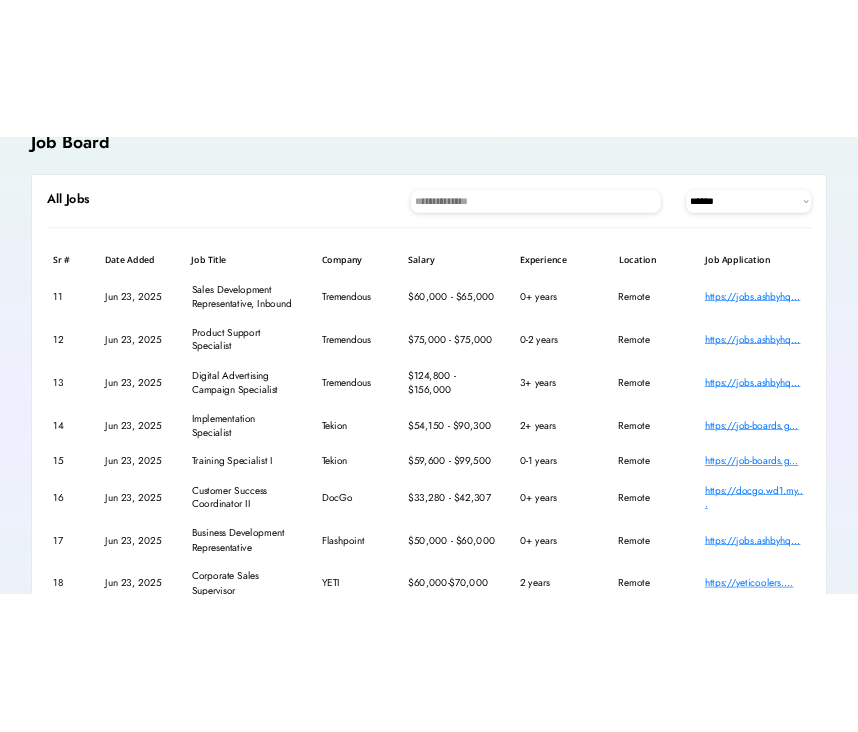 scroll, scrollTop: 127, scrollLeft: 0, axis: vertical 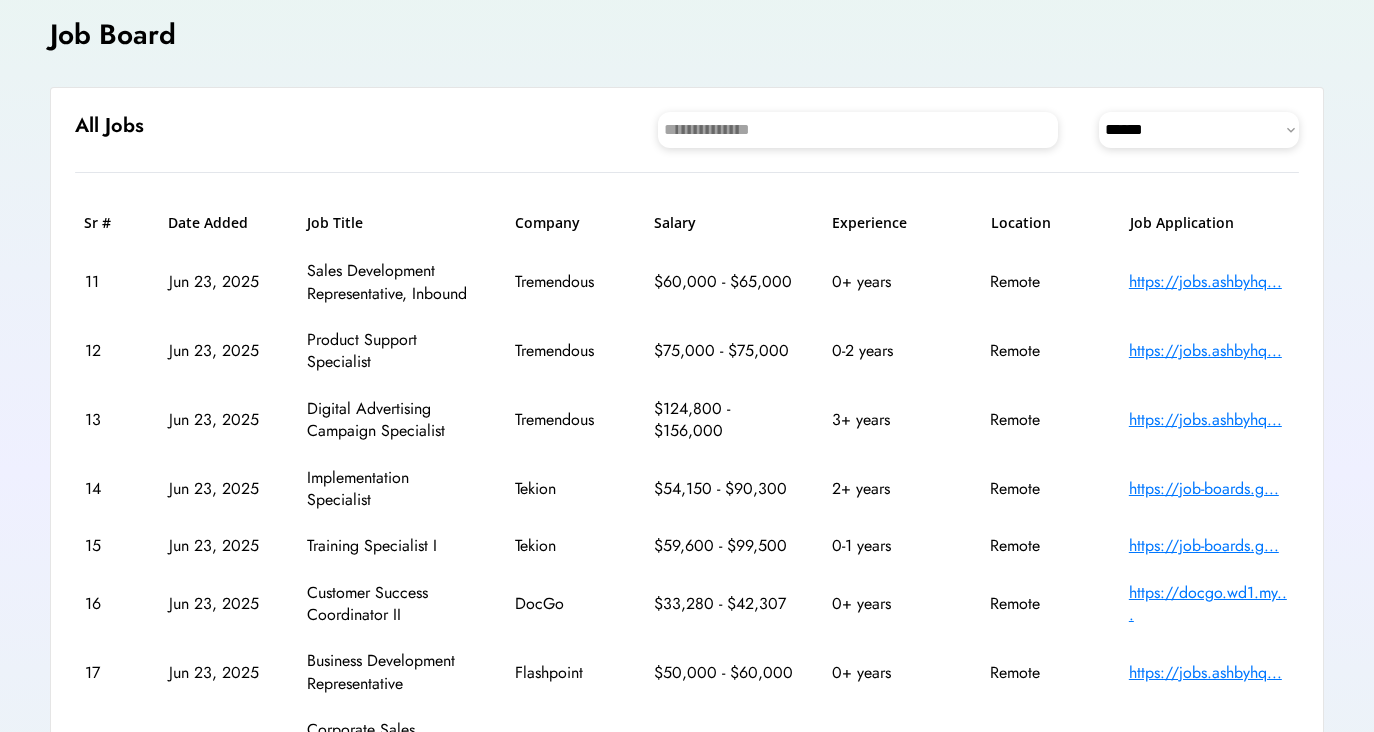 click on "Sr # Date Added Job Title Company Salary Experience Location Job Application 11 Jun 23, 2025 Sales Development Representative, Inbound Tremendous $60,000 - $65,000 0+ years Remote https://jobs.ashbyhq... 12 Jun 23, 2025 Product Support Specialist Tremendous $75,000 - $75,000 0-2 years Remote https://jobs.ashbyhq... 13 Jun 23, 2025 Digital Advertising Campaign Specialist Tremendous $124,800 - $156,000 3+ years Remote https://jobs.ashbyhq... 14 Jun 23, 2025 Implementation Specialist Tekion $54,150 - $90,300 2+ years Remote https://job-boards.g... 15 Jun 23, 2025 Training Specialist I Tekion $59,600 - $99,500 0-1 years Remote https://job-boards.g... 16 Jun 23, 2025 Customer Success Coordinator II DocGo $33,280 - $42,307 0+ years Remote https://docgo.wd1.my... 17 Jun 23, 2025 Business Development Representative Flashpoint $50,000 - $60,000 0+ years Remote https://jobs.ashbyhq... 18 Jun 23, 2025 Corporate Sales Supervisor YETI $60,000-$70,000 2 years Remote" at bounding box center [687, 503] 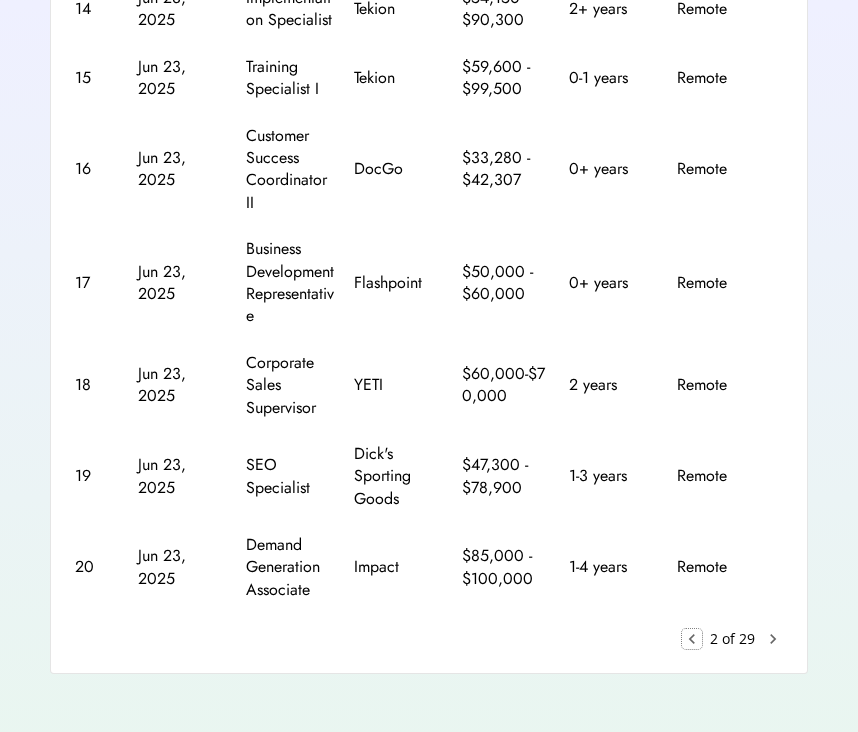 click on "keyboard_arrow_left" at bounding box center (692, 639) 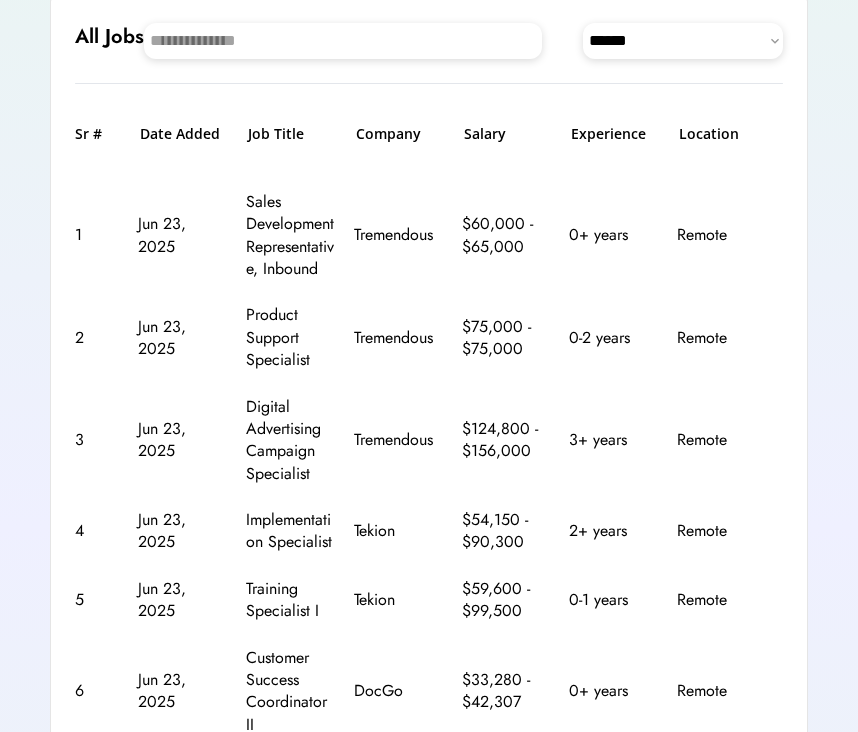 scroll, scrollTop: 127, scrollLeft: 0, axis: vertical 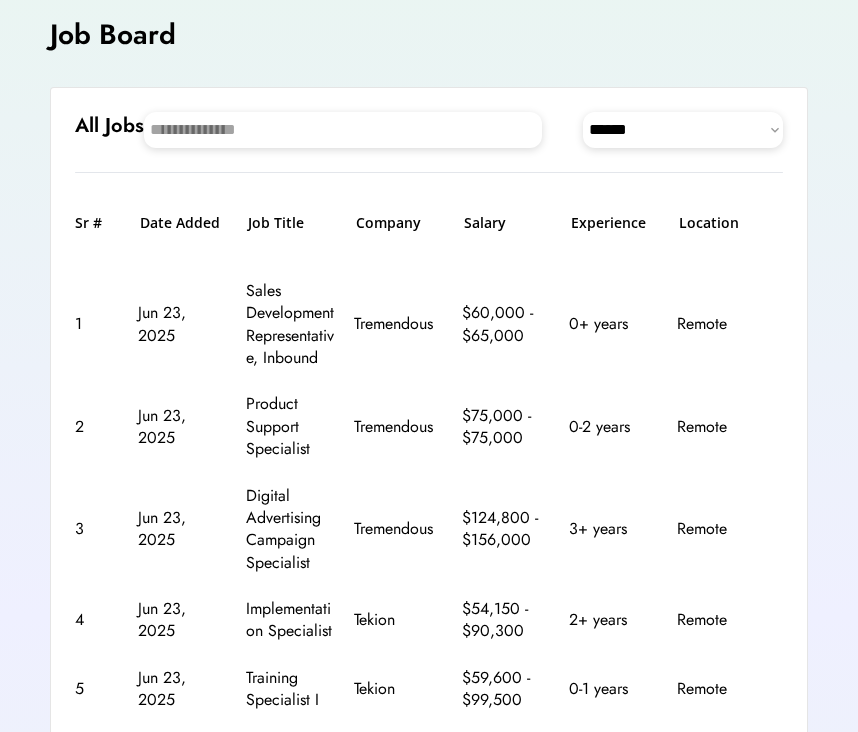 type 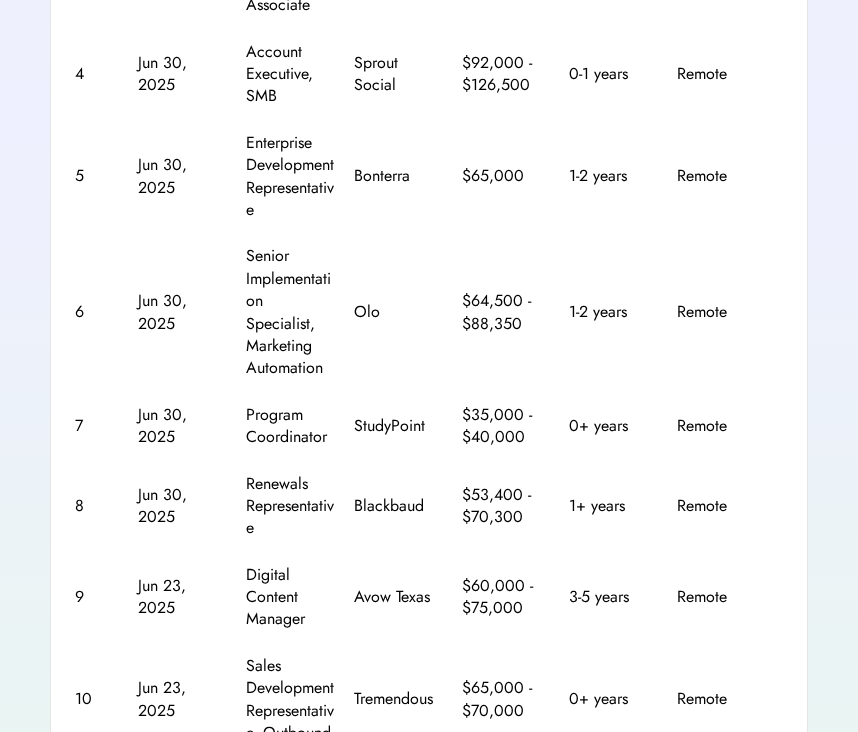 scroll, scrollTop: 814, scrollLeft: 0, axis: vertical 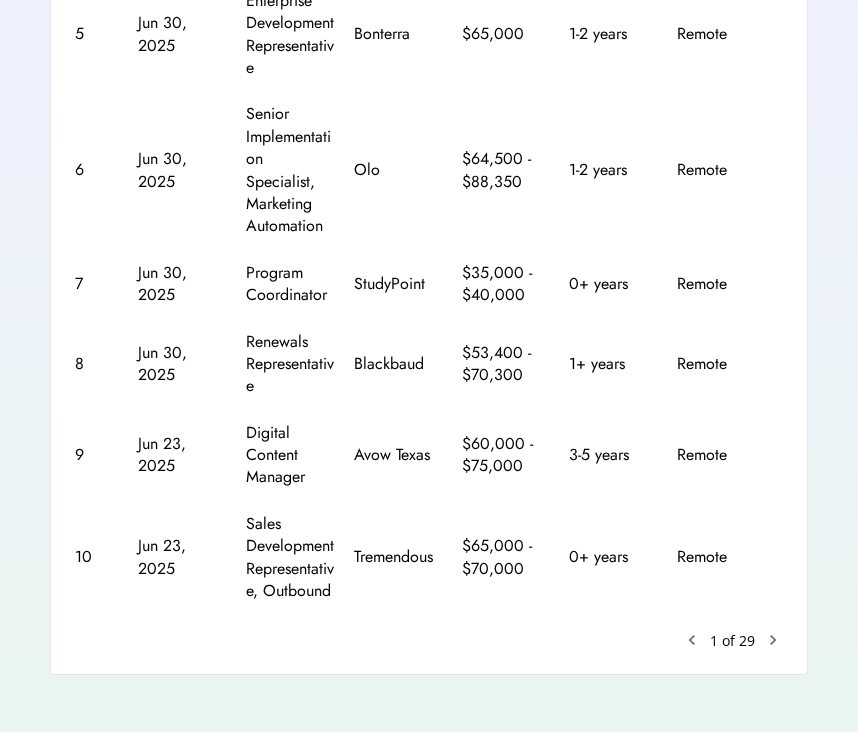 click on "chevron_right" at bounding box center (692, 640) 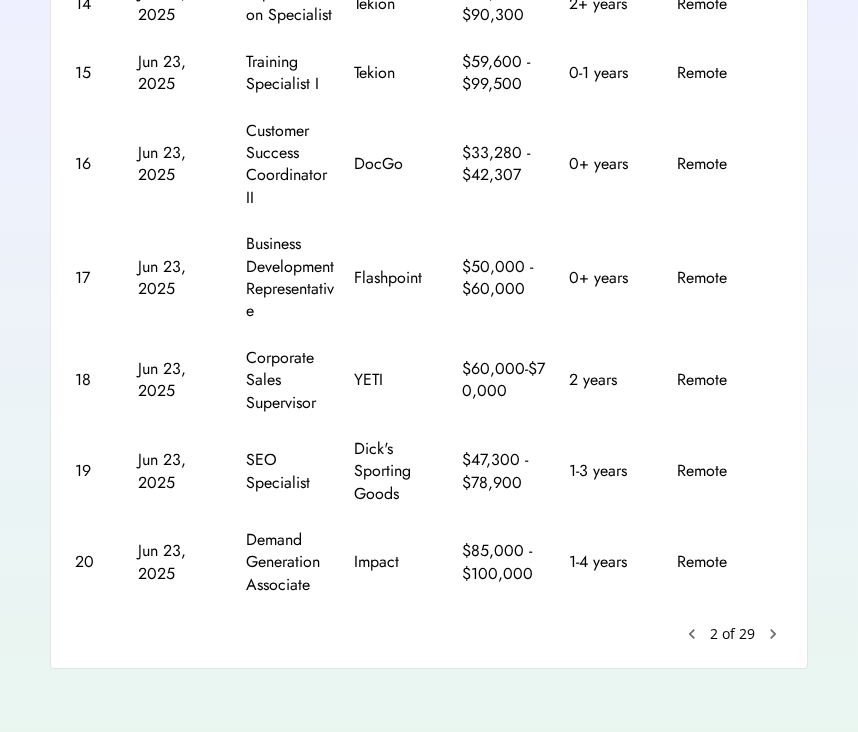 scroll, scrollTop: 738, scrollLeft: 0, axis: vertical 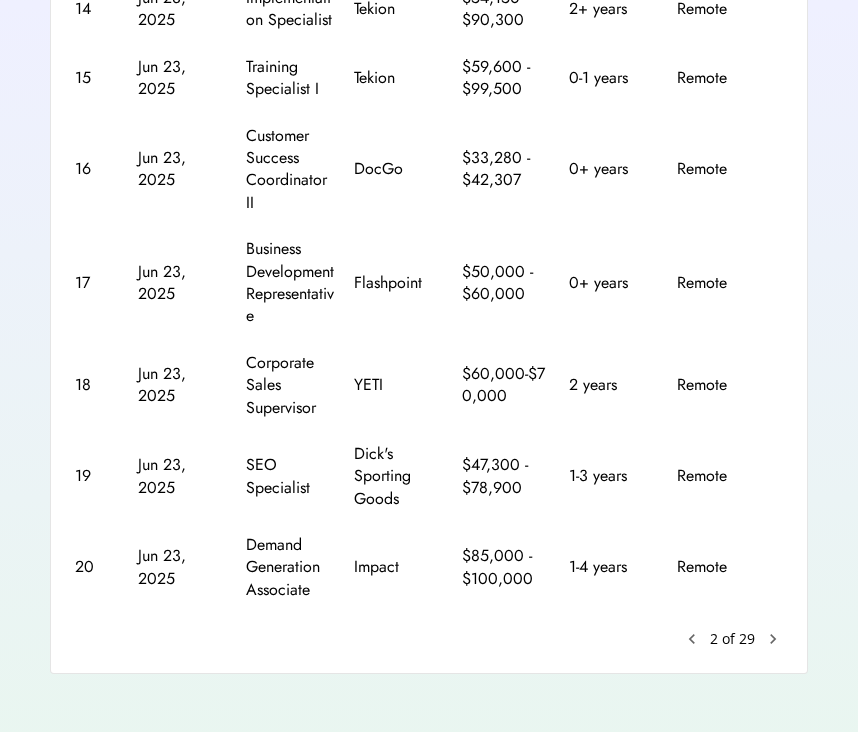 click on "19 Jun 23, 2025 SEO Specialist Dick's Sporting Goods $47,300 - $78,900 1-3 years Remote https://dickssportin..." at bounding box center (475, 476) 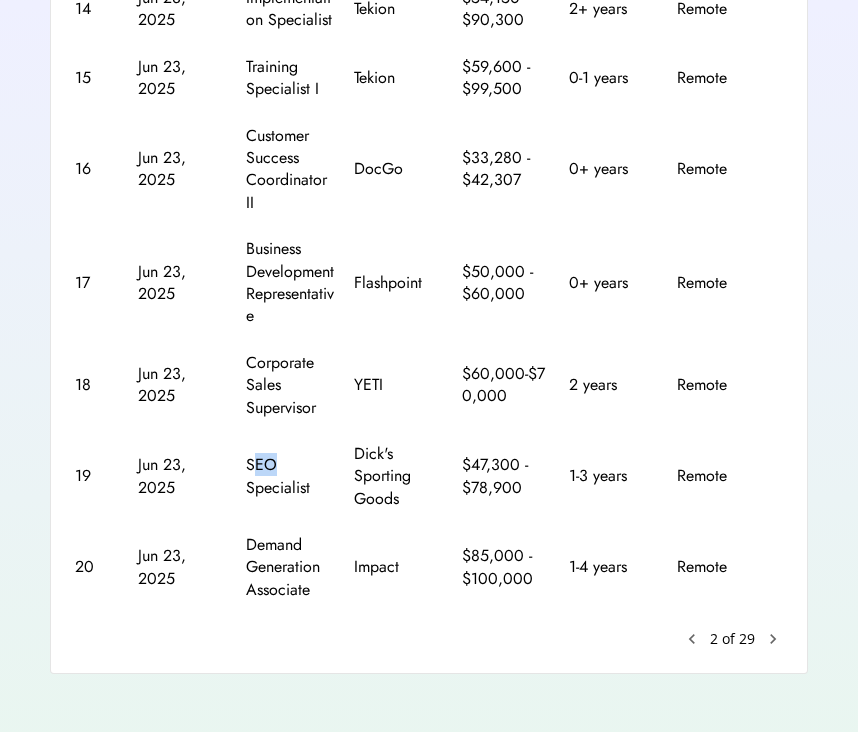 drag, startPoint x: 269, startPoint y: 458, endPoint x: 256, endPoint y: 458, distance: 13 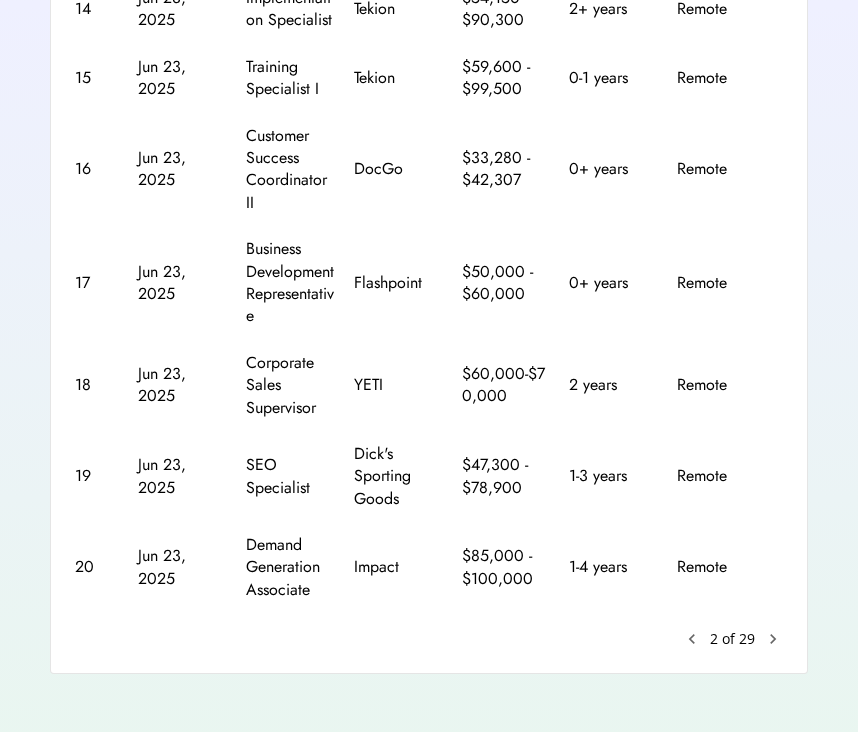 click on "Jun 23, 2025" at bounding box center (183, 476) 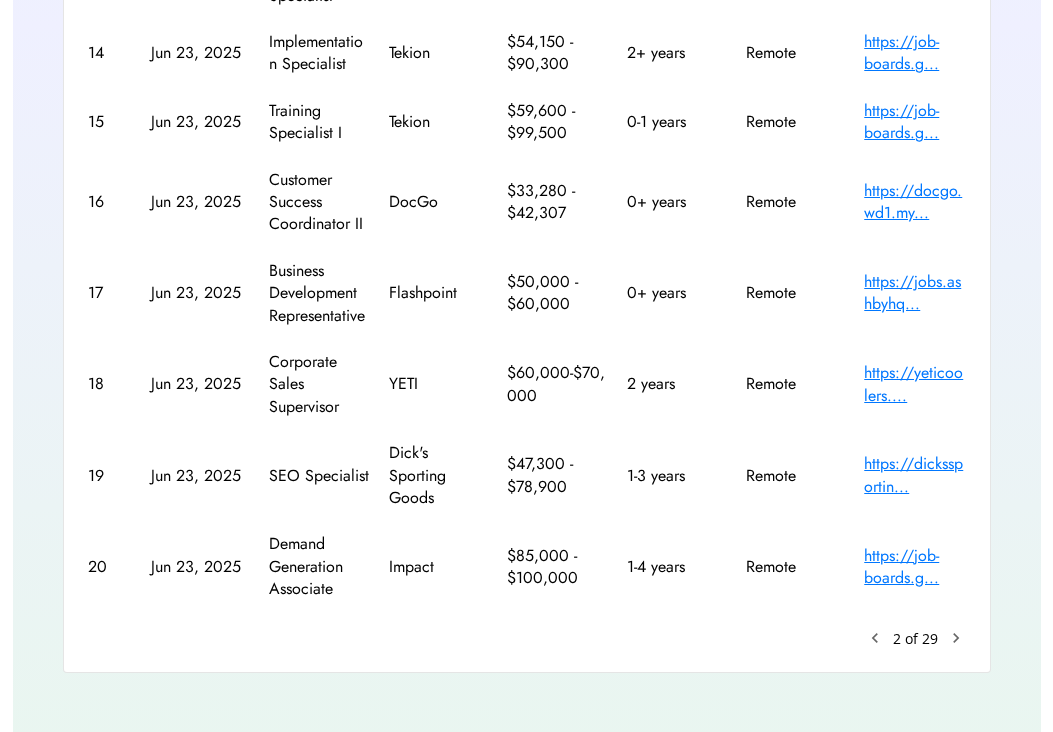scroll, scrollTop: 653, scrollLeft: 0, axis: vertical 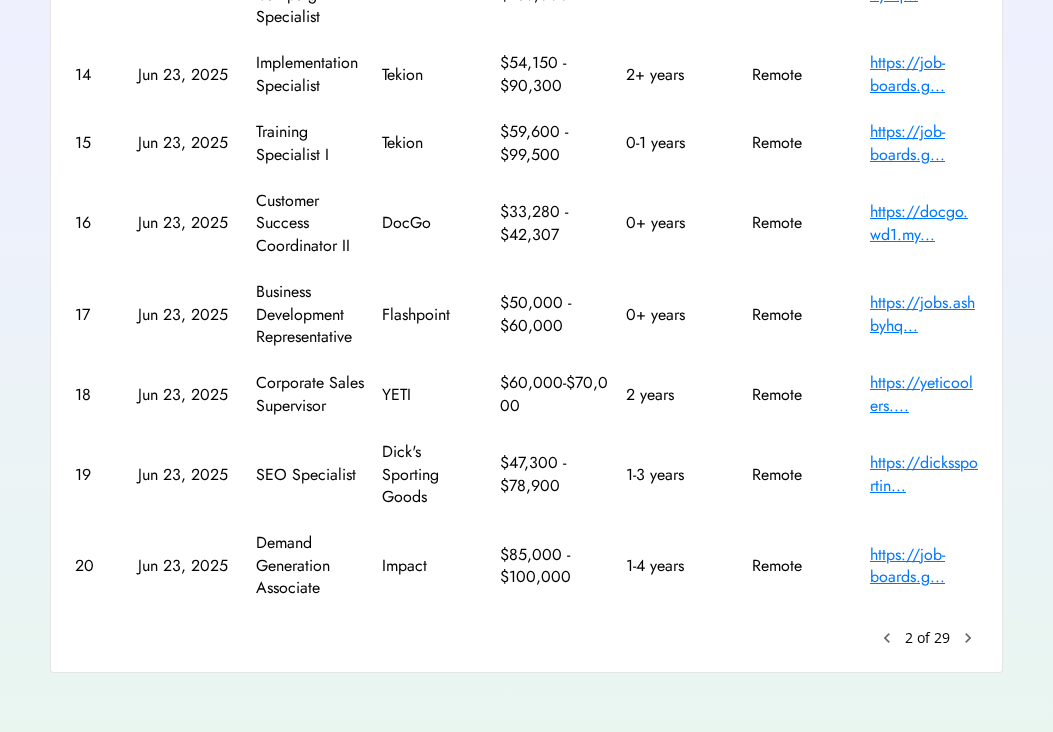 click on "https://dickssportin..." at bounding box center [924, 474] 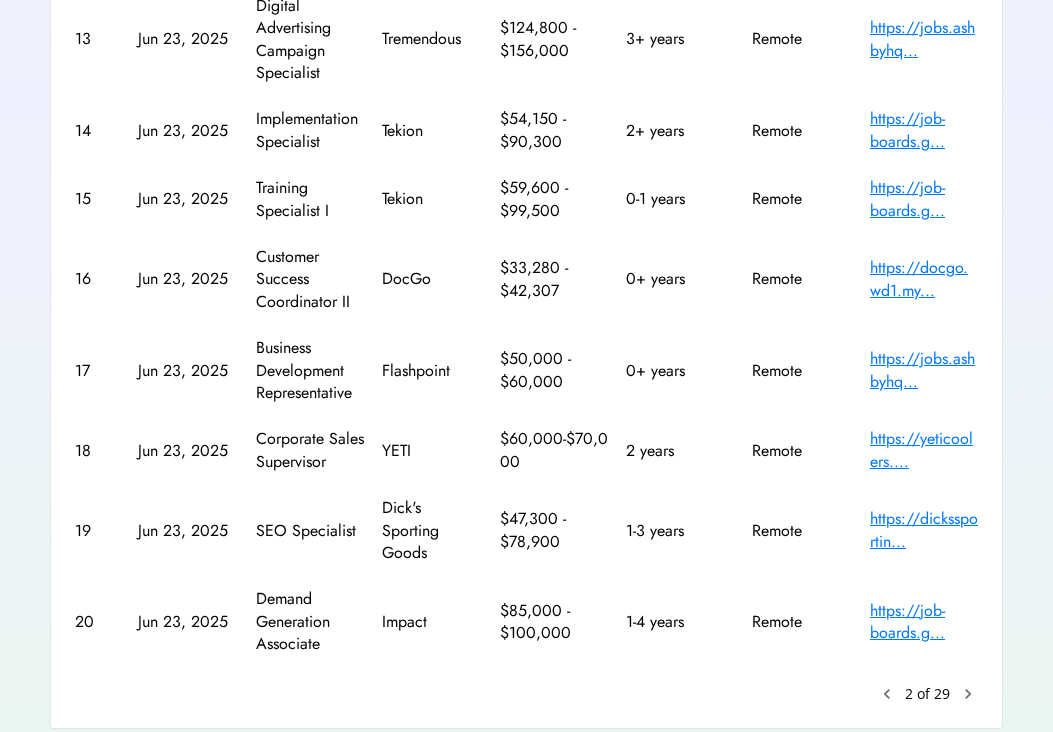 scroll, scrollTop: 659, scrollLeft: 0, axis: vertical 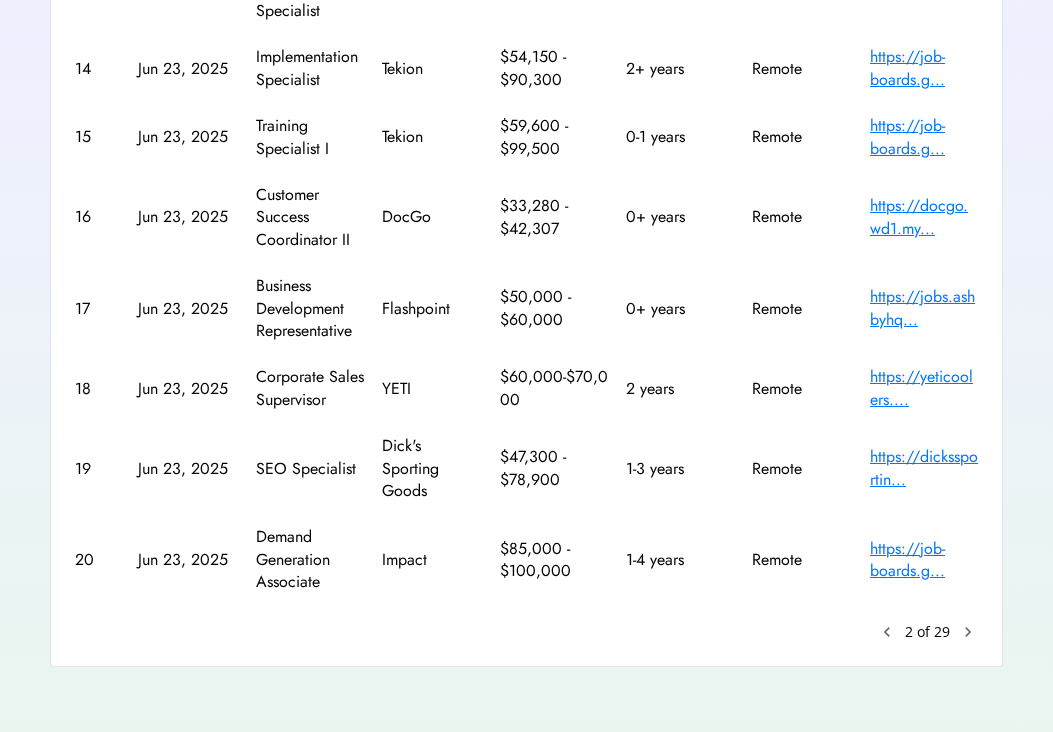 click on "chevron_right" at bounding box center [887, 632] 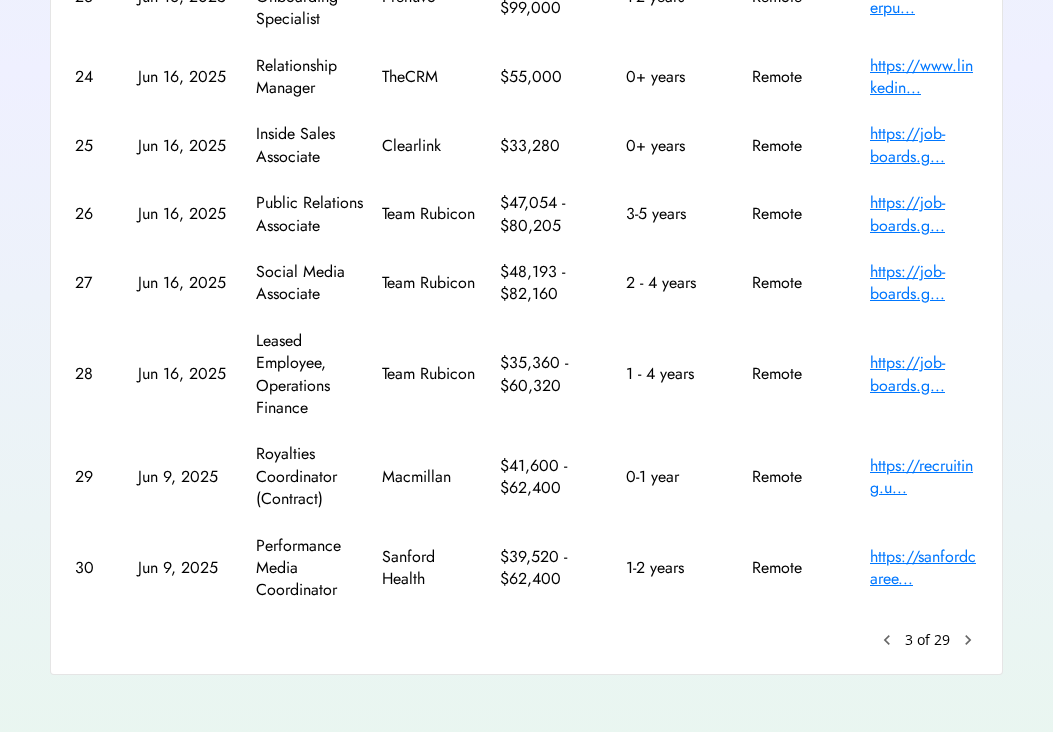 scroll, scrollTop: 610, scrollLeft: 0, axis: vertical 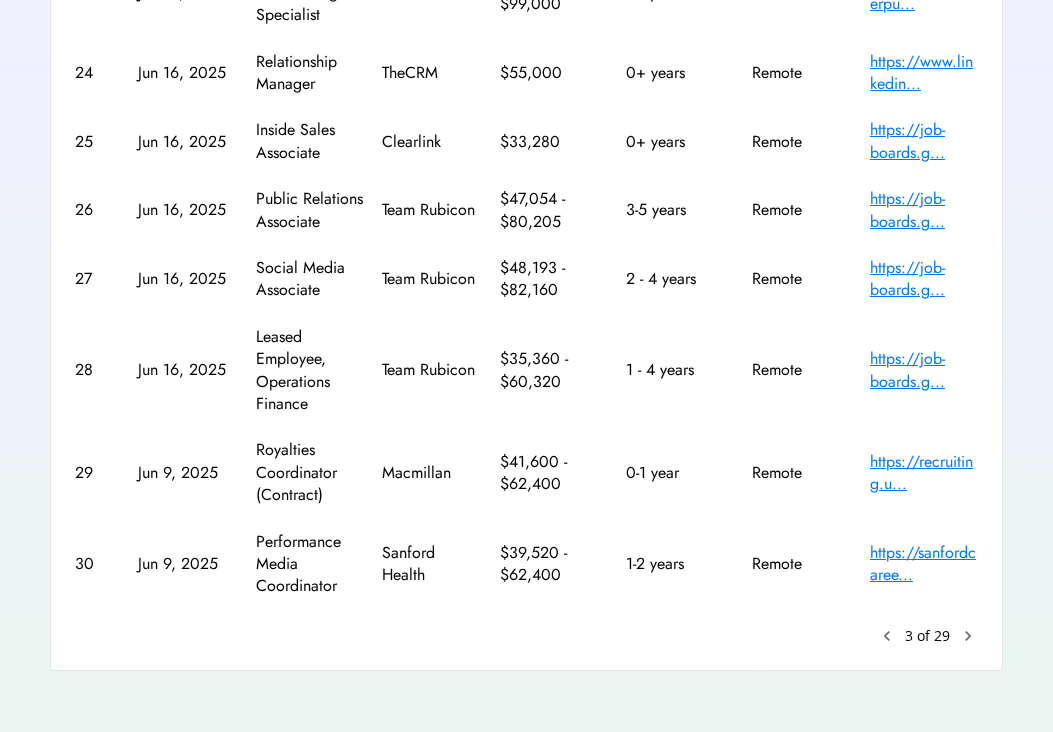 click on "Sr # Date Added Job Title Company Salary Experience Location Job Application 21 Jun 23, 2025 Associate Program Compliance Manager Impact $65,000 - $74,000 1+ years Remote https://job-boards.g... 22 Jun 16, 2025 Operations Coordinator Cleo $41,600 - $52,000 1-3 years Remote https://jobs.lever.c... 23 Jun 16, 2025 Training and Onboarding Specialist Prenuvo $66,000 - $99,000 1-2 years Remote https://app.careerpu... 24 Jun 16, 2025 Relationship Manager TheCRM $55,000 0+ years Remote https://www.linkedin... 25 Jun 16, 2025 Inside Sales Associate Clearlink $33,280 0+ years Remote https://job-boards.g... 26 Jun 16, 2025 Public Relations Associate Team Rubicon $47,054 - $80,205 3-5 years Remote https://job-boards.g... 27 Jun 16, 2025 Social Media Associate Team Rubicon $48,193 - $82,160 2 - 4 years Remote https://job-boards.g... 28 Jun 16, 2025 Leased Employee, Operations Finance Team Rubicon $35,360 - $60,320 1 - 4 years Remote https://job-boards.g... 29 Jun 9, 2025 Royalties Coordinator (Contract) Macmillan Remote" at bounding box center (526, 188) 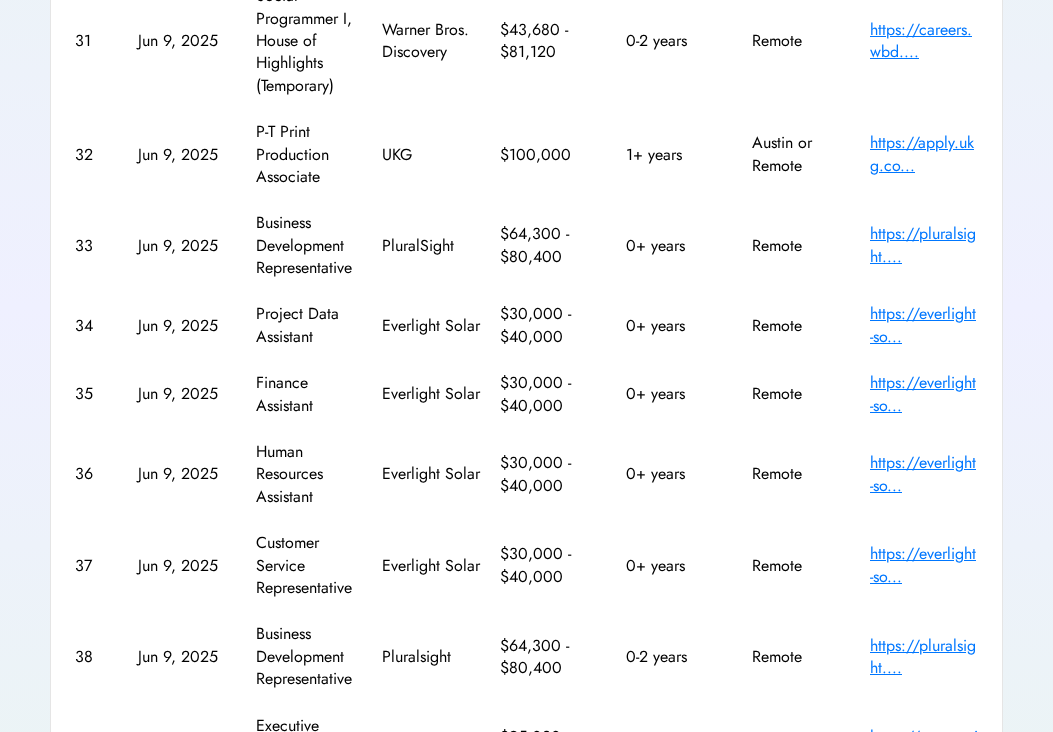 scroll, scrollTop: 405, scrollLeft: 0, axis: vertical 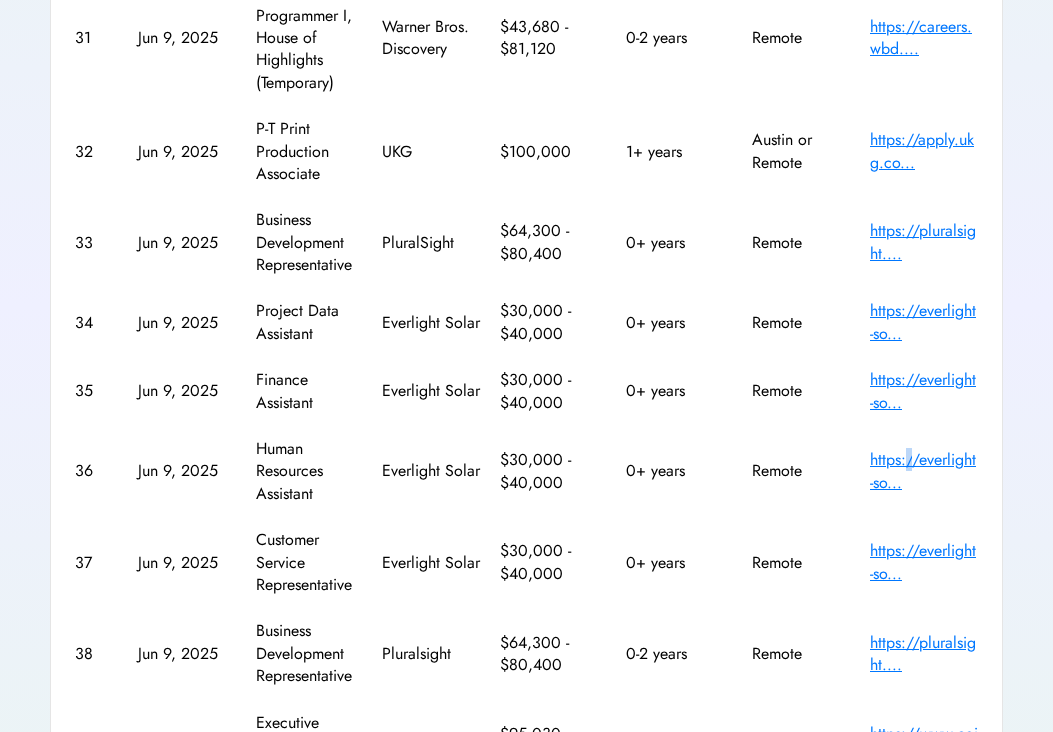 click on "https://everlight-so..." at bounding box center (924, 471) 